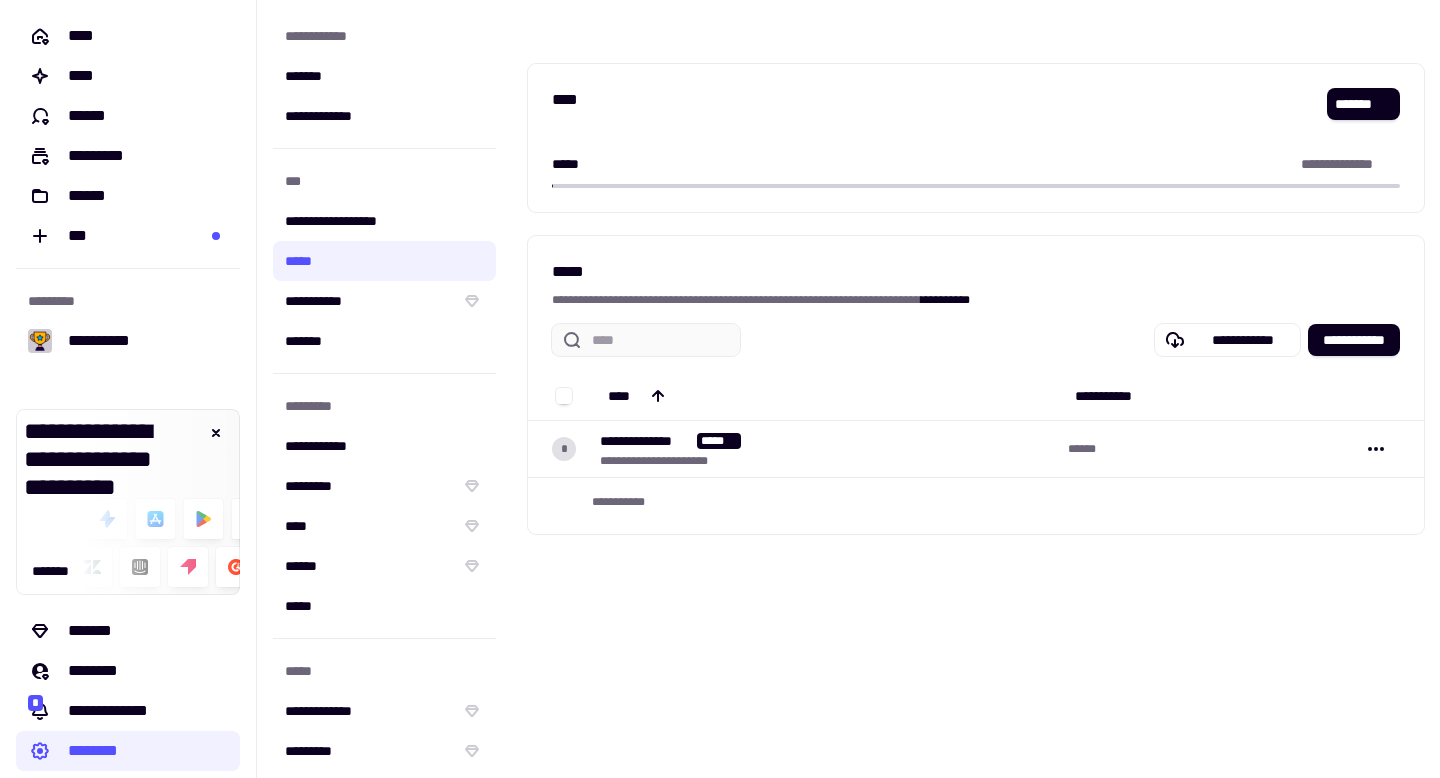 scroll, scrollTop: 0, scrollLeft: 0, axis: both 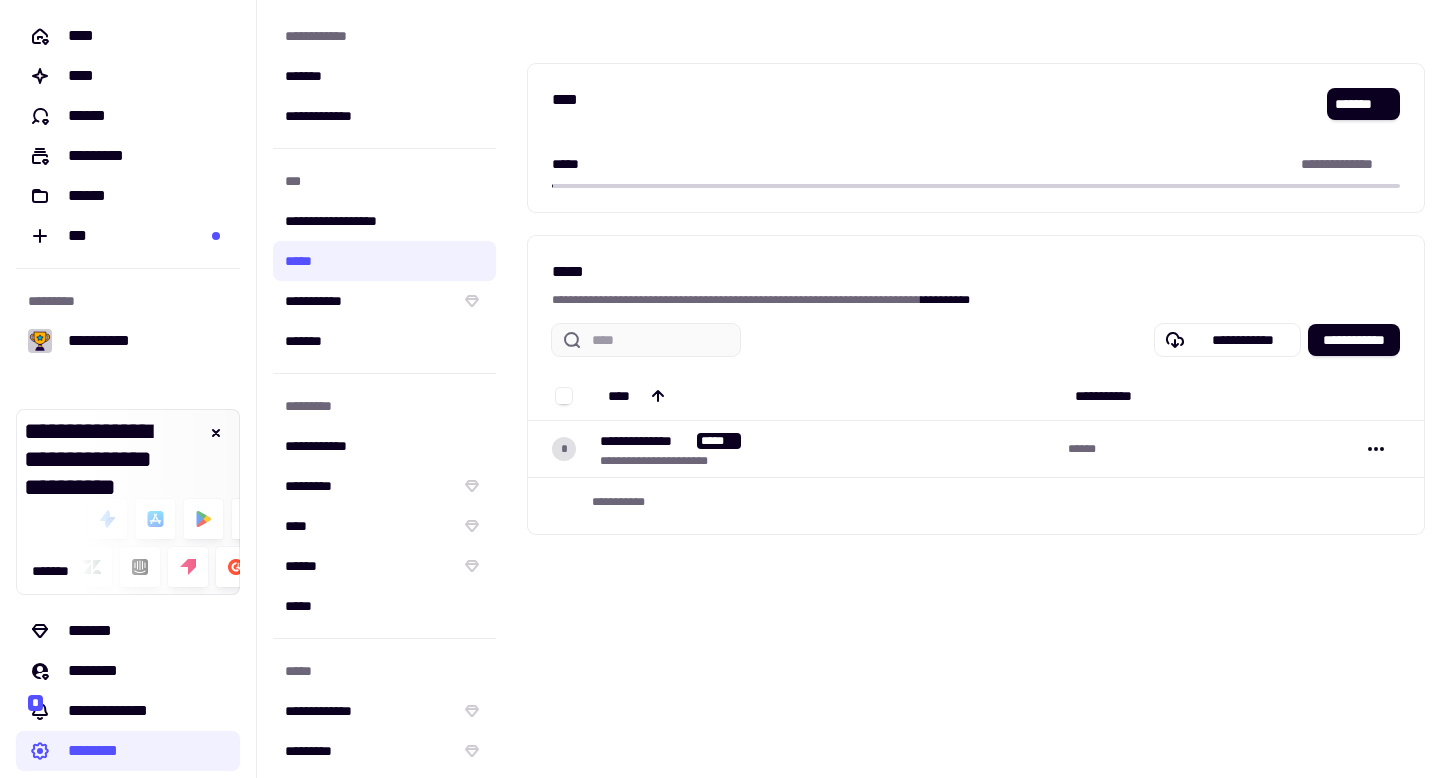 click on "This is a sample text with no PII." at bounding box center [976, 385] 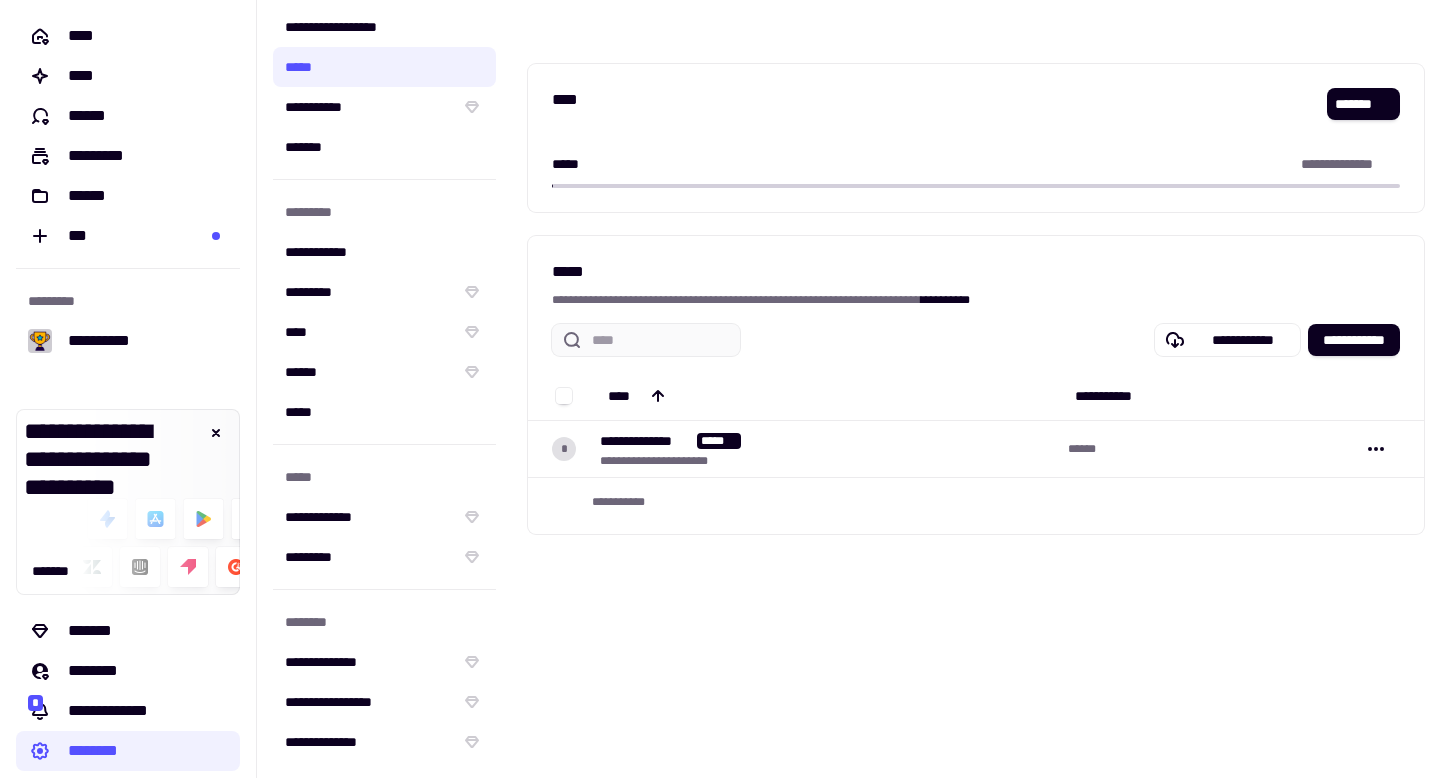 scroll, scrollTop: 0, scrollLeft: 0, axis: both 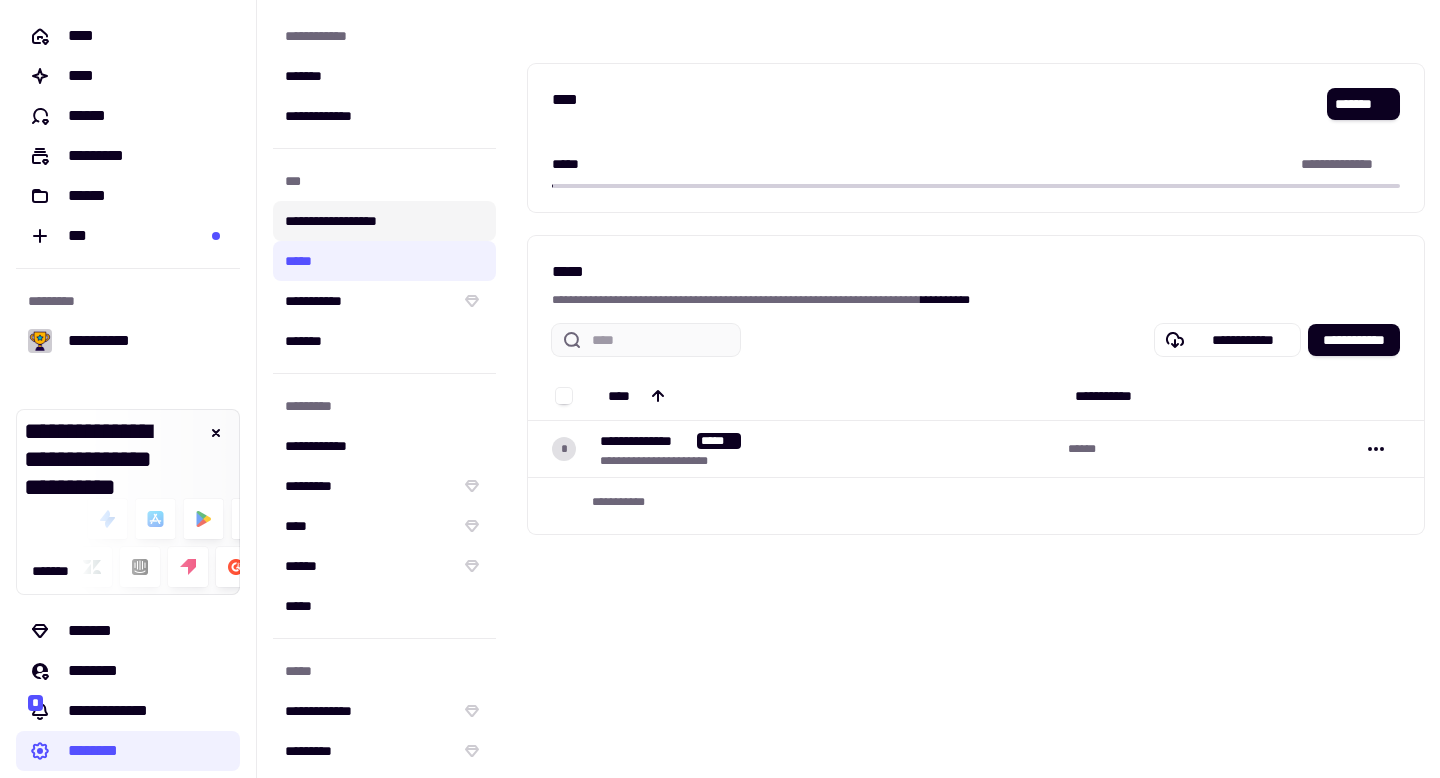 click on "**********" 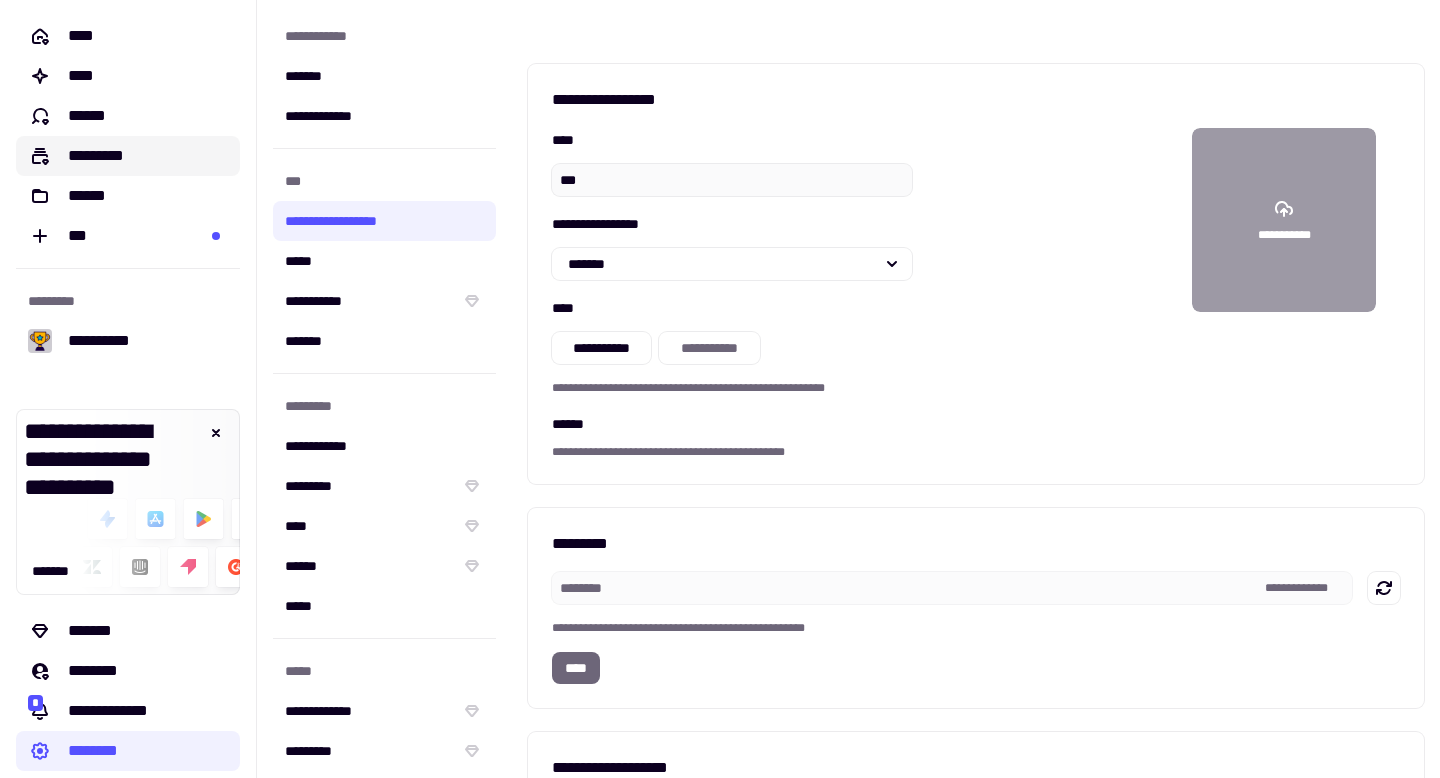 click on "*********" 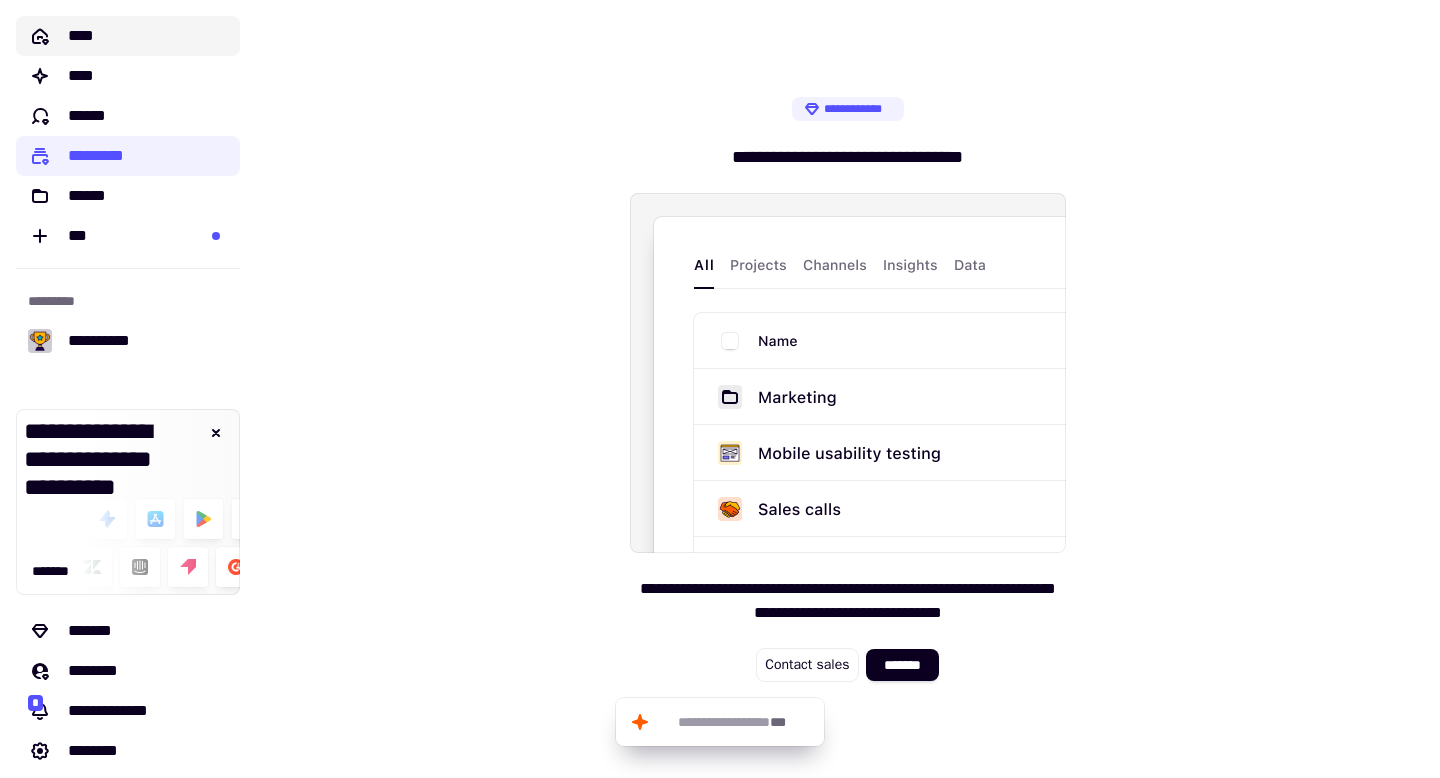 click on "****" 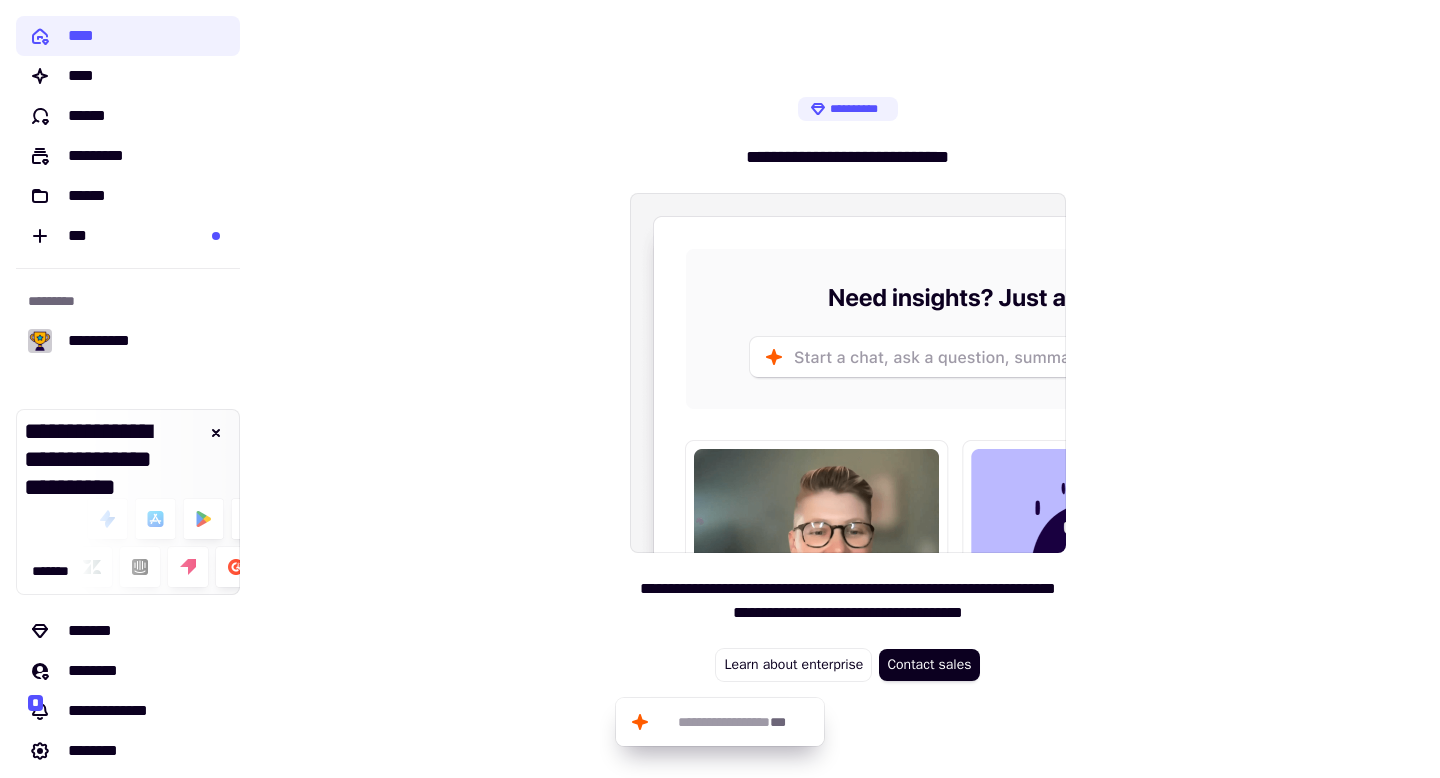 click at bounding box center [848, 373] 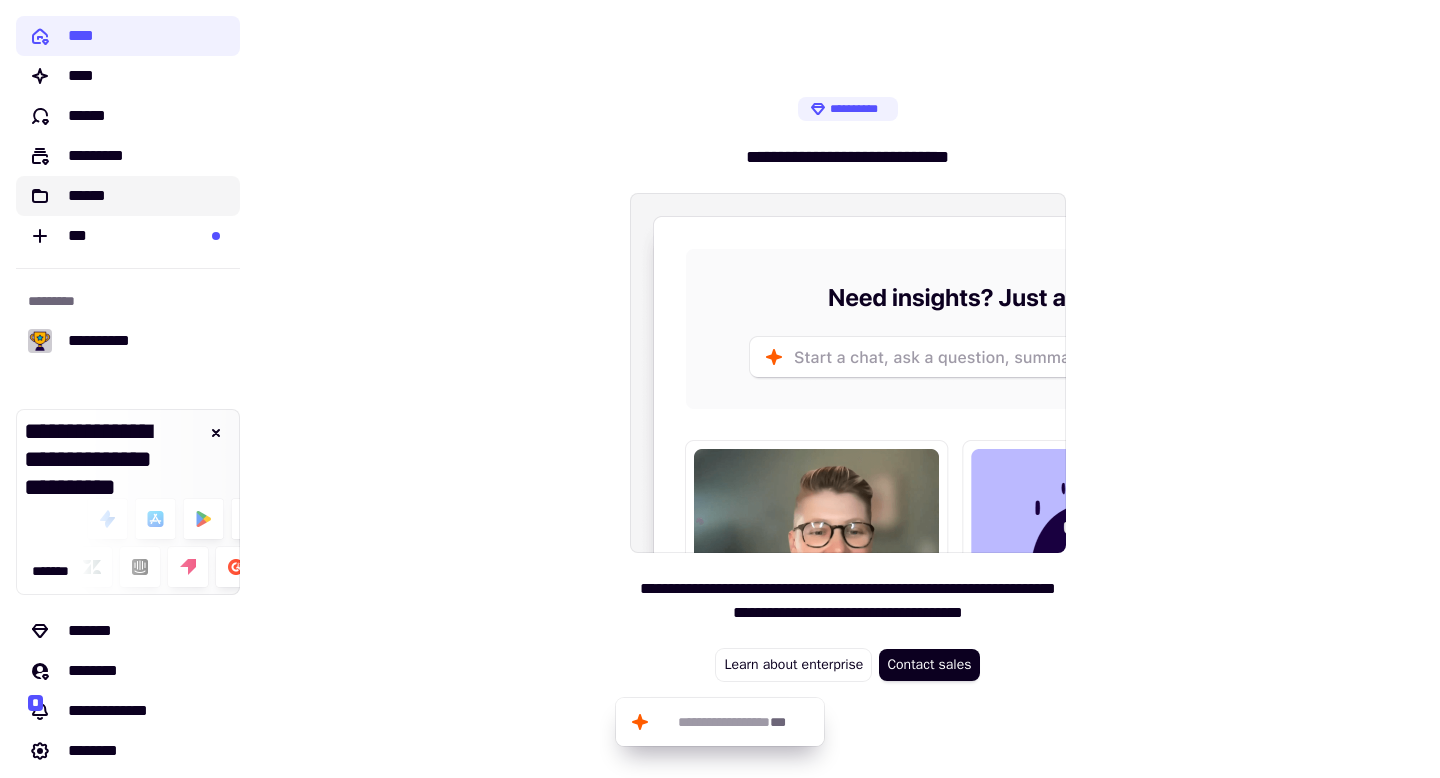 click on "******" 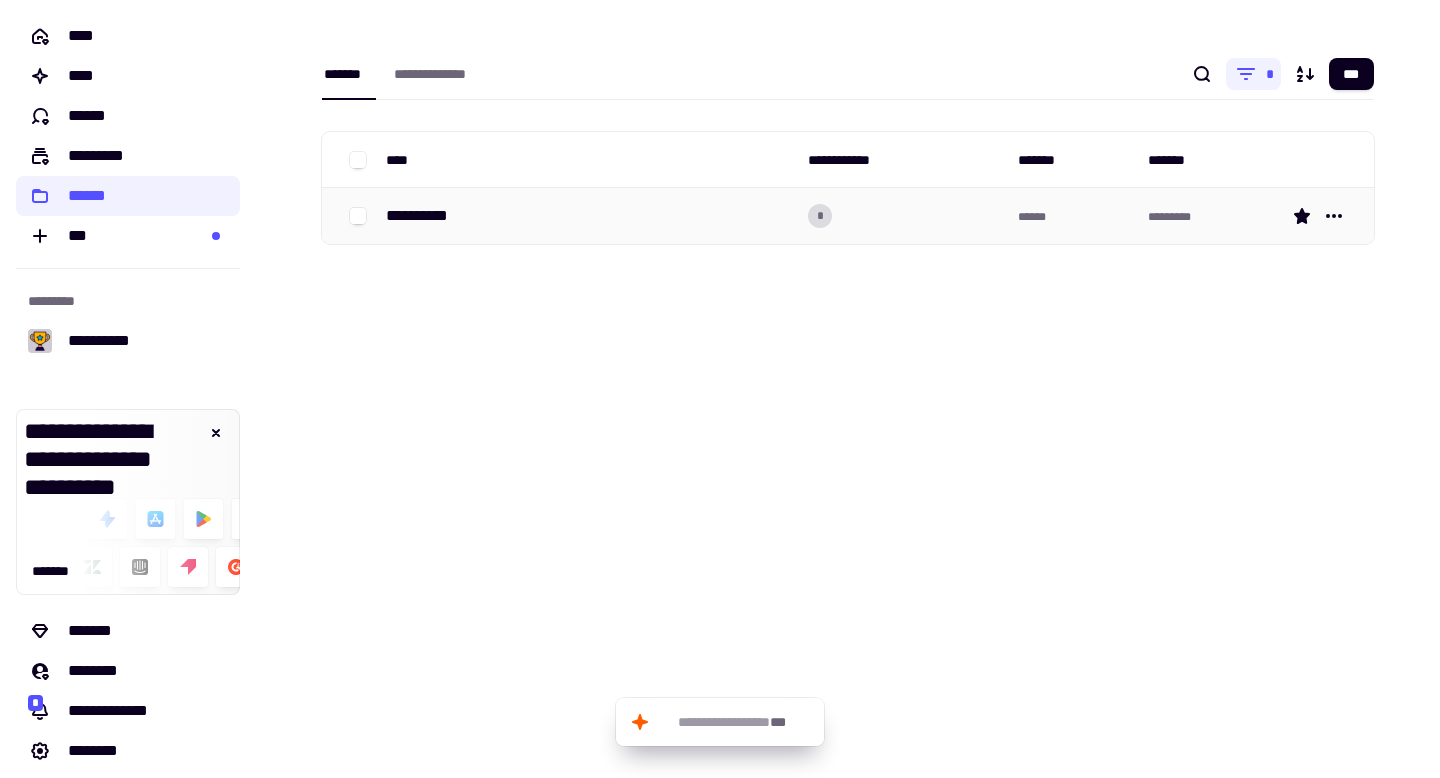 click on "**********" at bounding box center (425, 216) 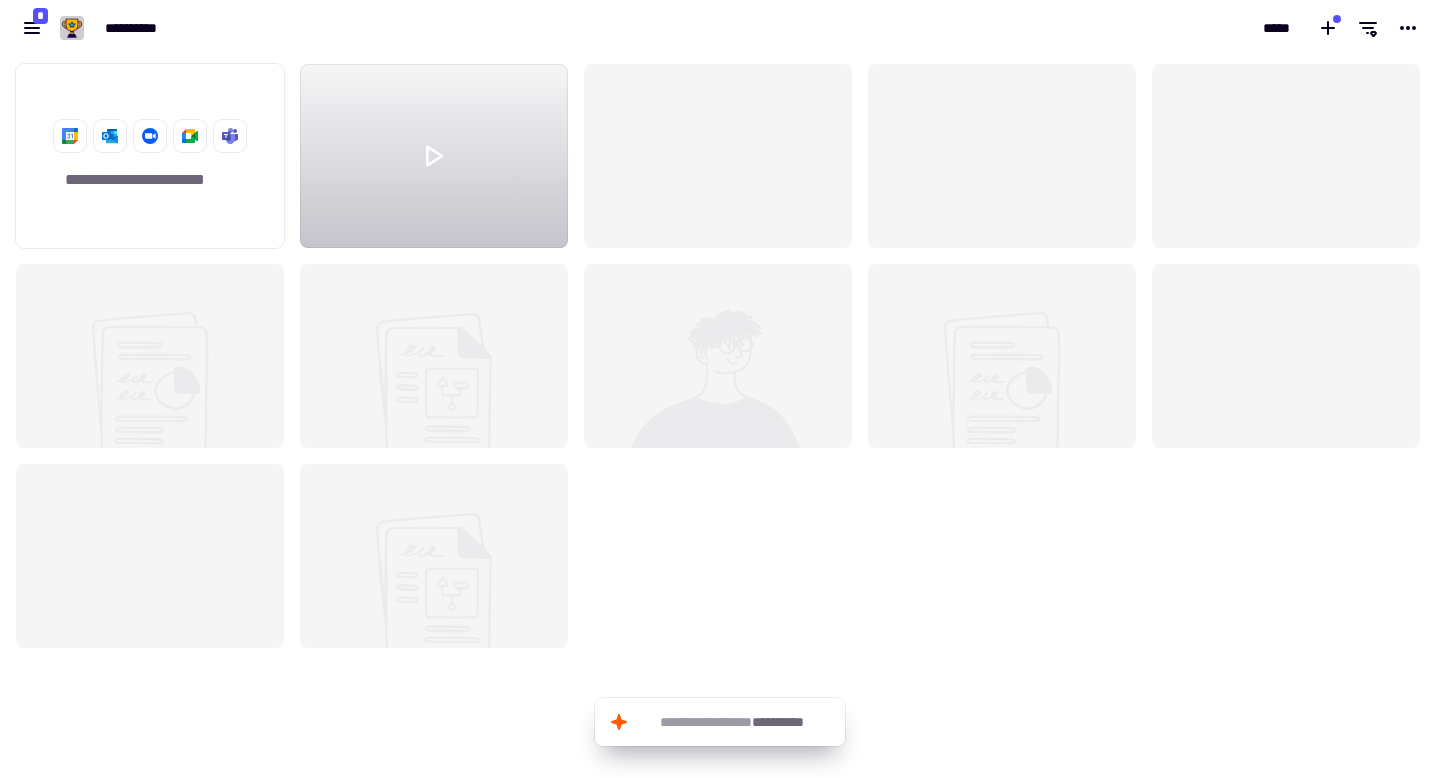 scroll, scrollTop: 1, scrollLeft: 1, axis: both 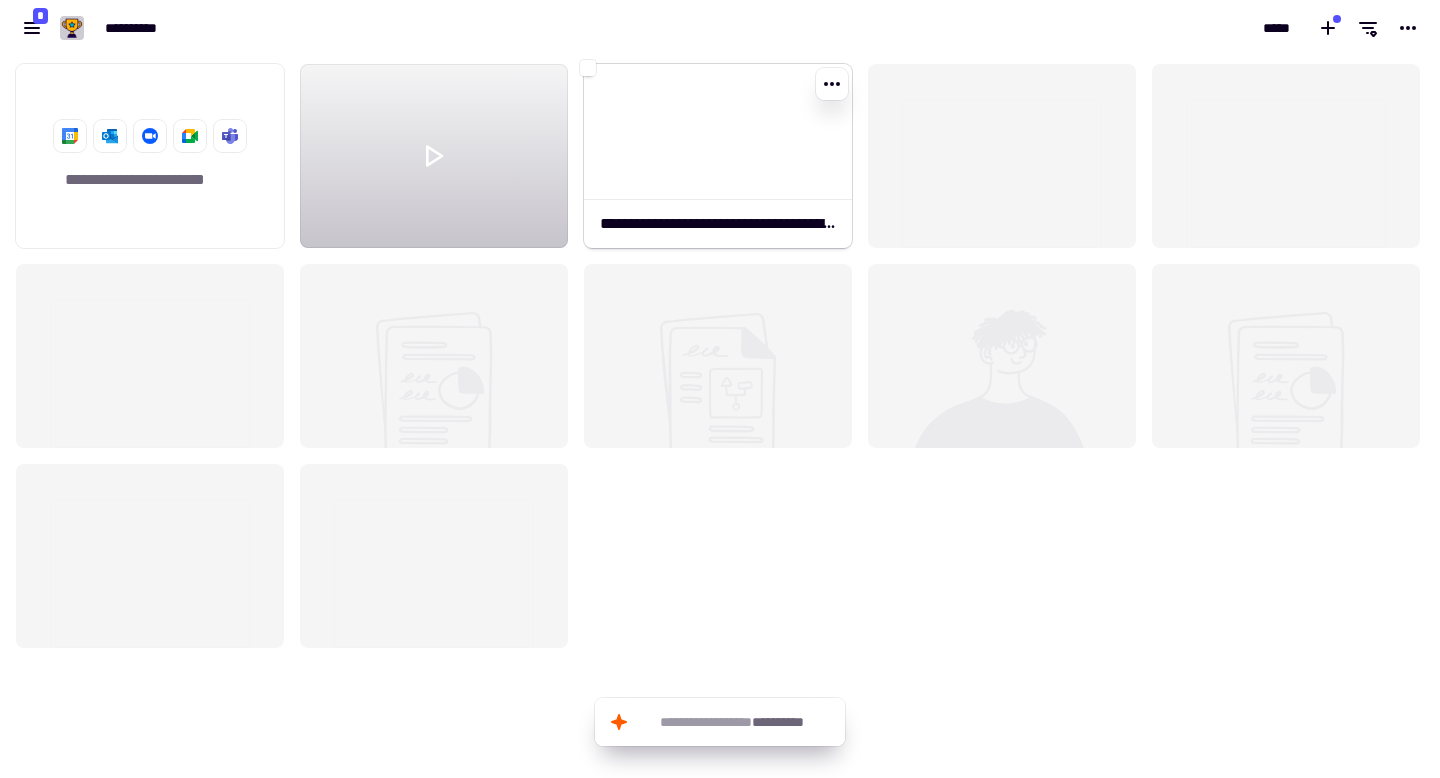 click 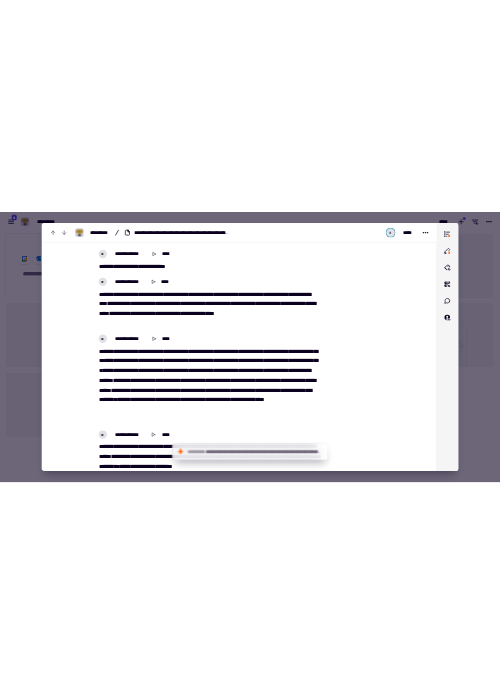 scroll, scrollTop: 1561, scrollLeft: 0, axis: vertical 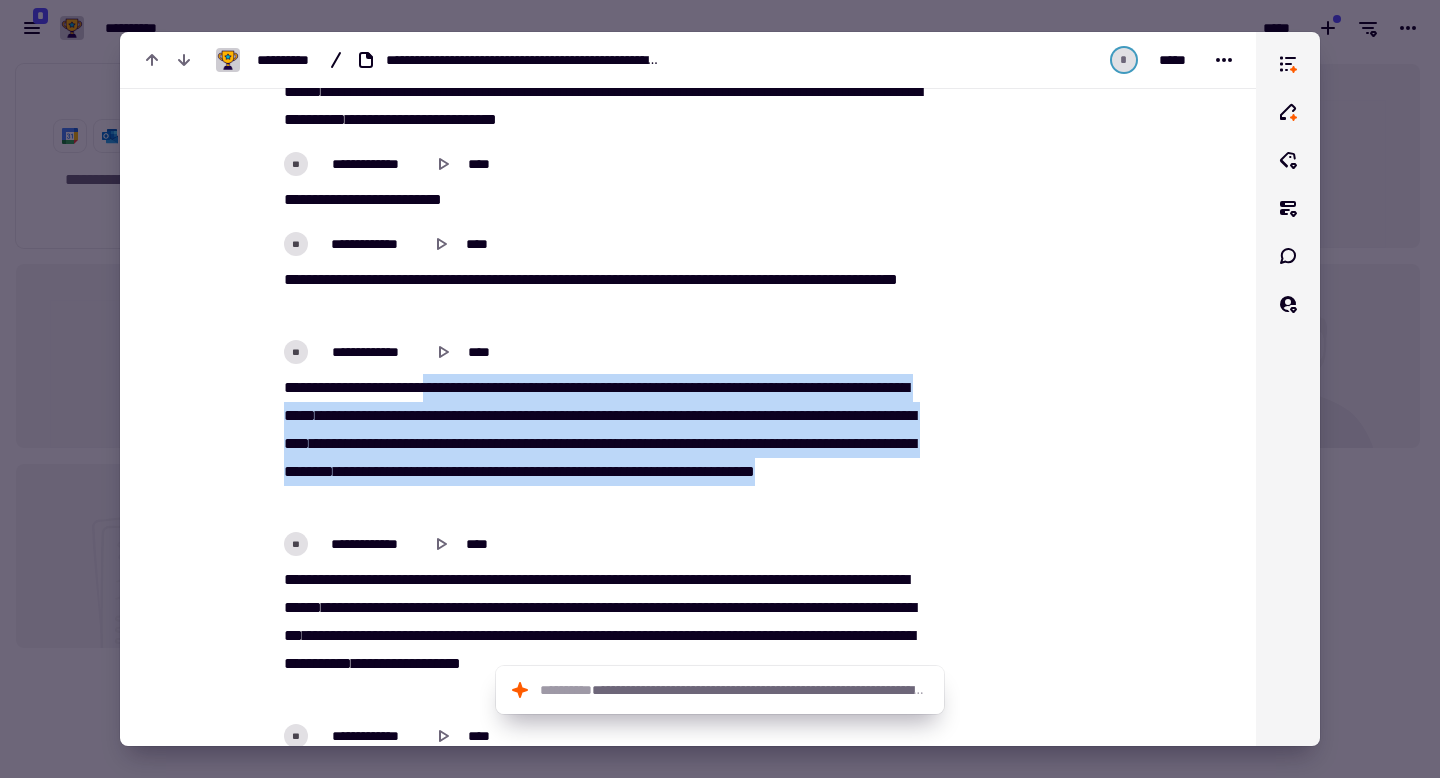 drag, startPoint x: 452, startPoint y: 389, endPoint x: 689, endPoint y: 500, distance: 261.70593 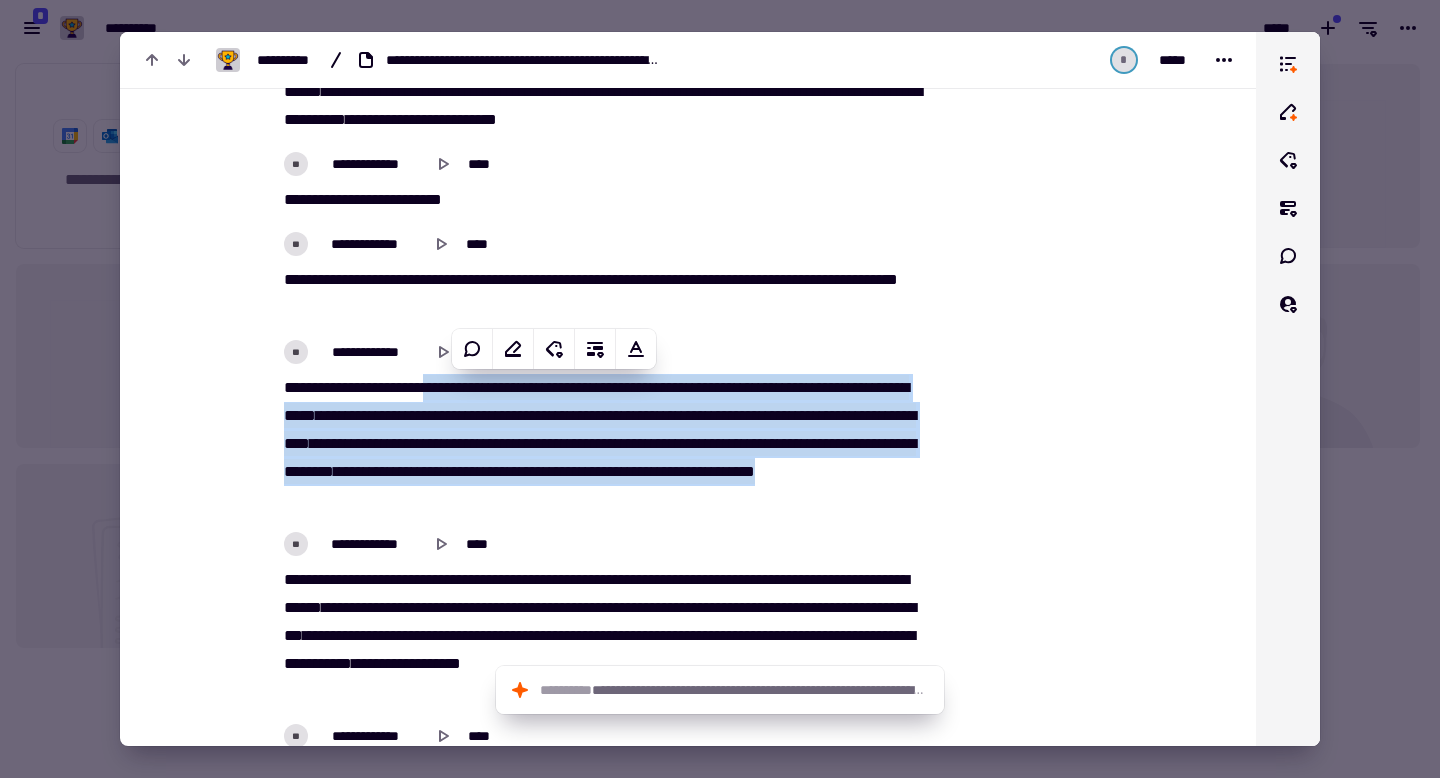 copy on "This is a sample text with no PII." 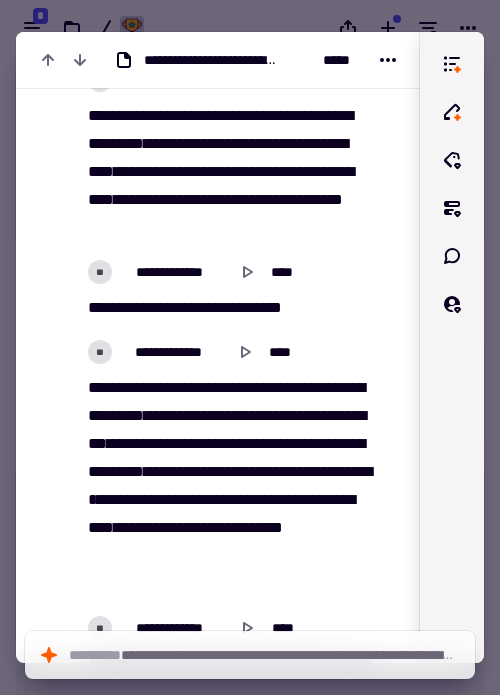 scroll, scrollTop: 639, scrollLeft: 500, axis: both 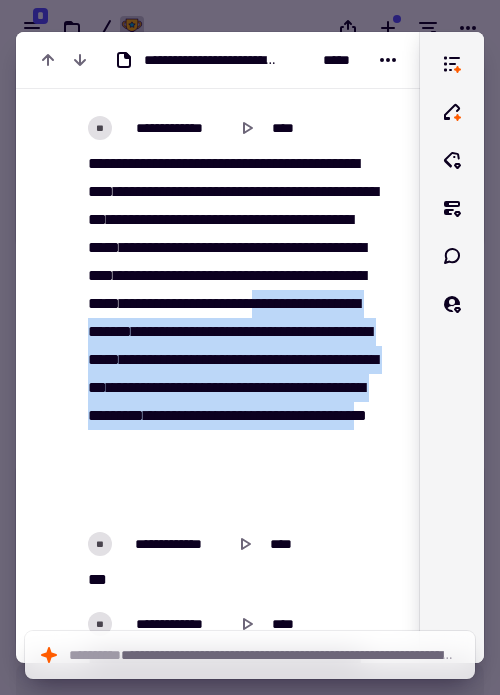 drag, startPoint x: 130, startPoint y: 360, endPoint x: 247, endPoint y: 498, distance: 180.92264 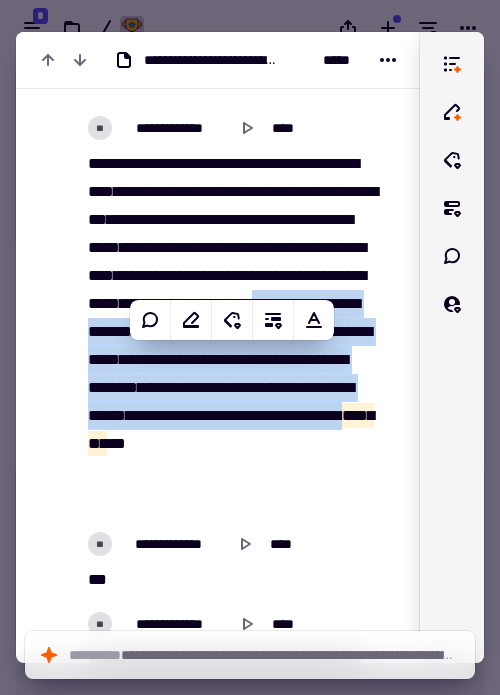 copy on "This is a sample text with no PII." 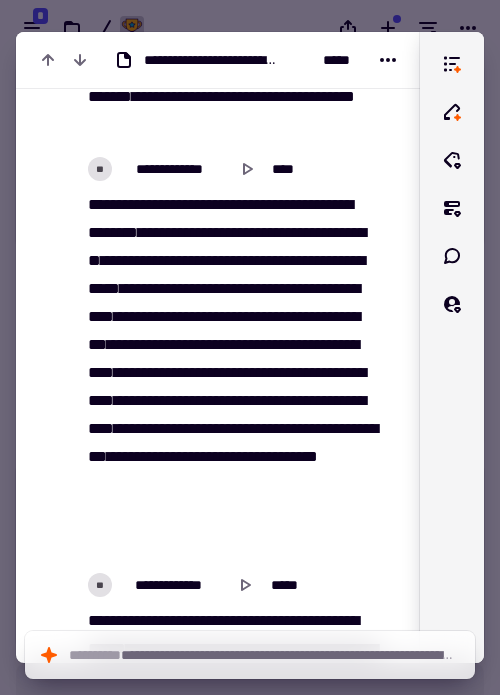 scroll, scrollTop: 9834, scrollLeft: 0, axis: vertical 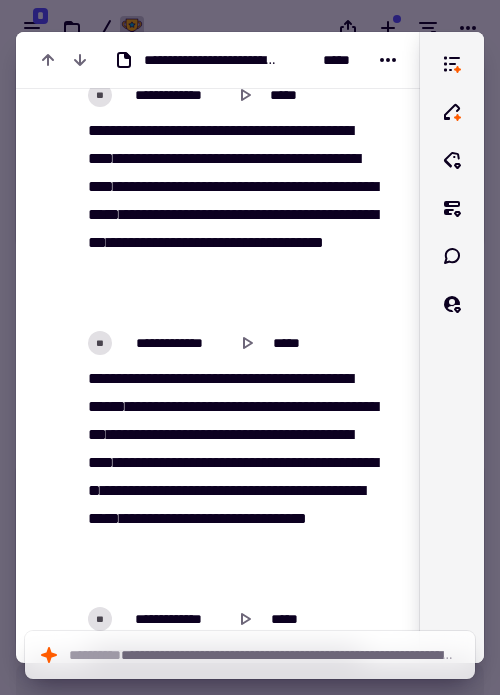 drag, startPoint x: 414, startPoint y: 280, endPoint x: 412, endPoint y: 335, distance: 55.03635 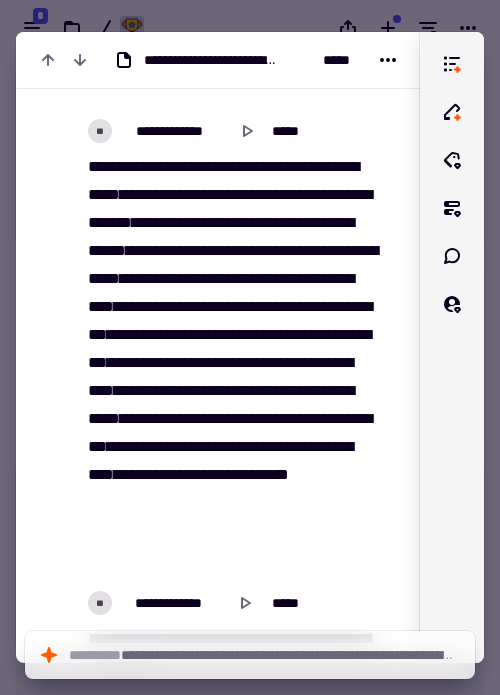 scroll, scrollTop: 20290, scrollLeft: 0, axis: vertical 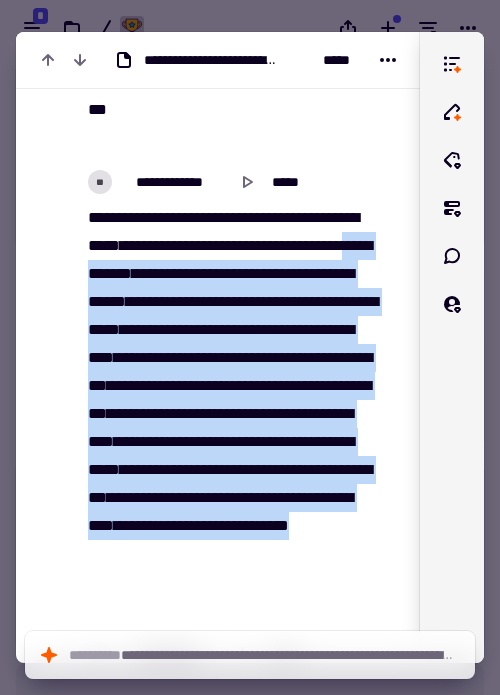 drag, startPoint x: 277, startPoint y: 273, endPoint x: 350, endPoint y: 616, distance: 350.6822 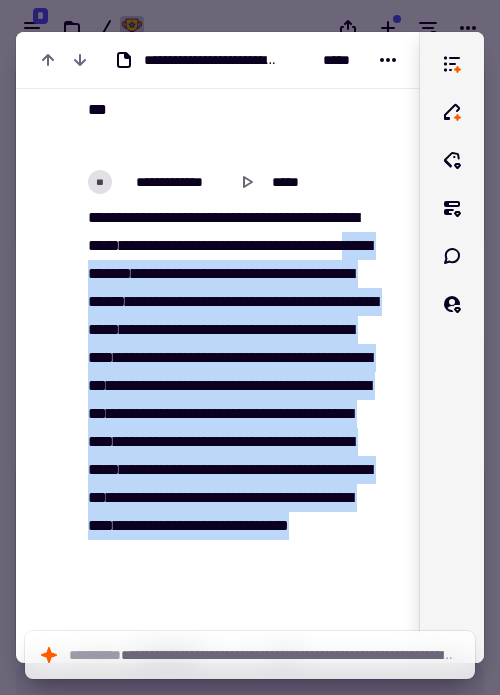 click on "This is another sample text with no PII." at bounding box center [230, 414] 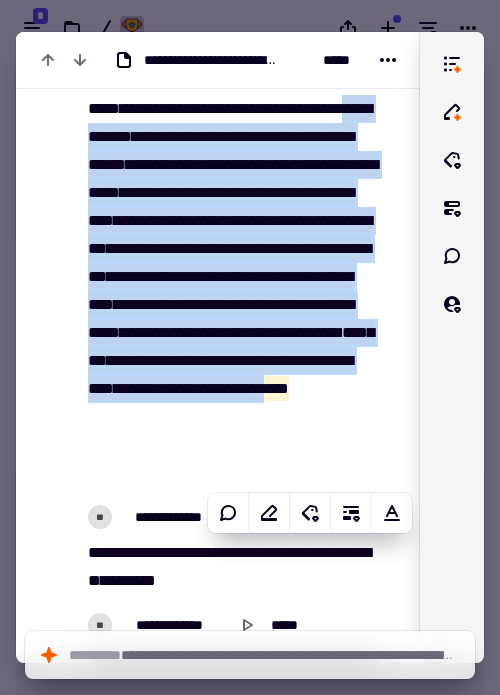 scroll, scrollTop: 20432, scrollLeft: 0, axis: vertical 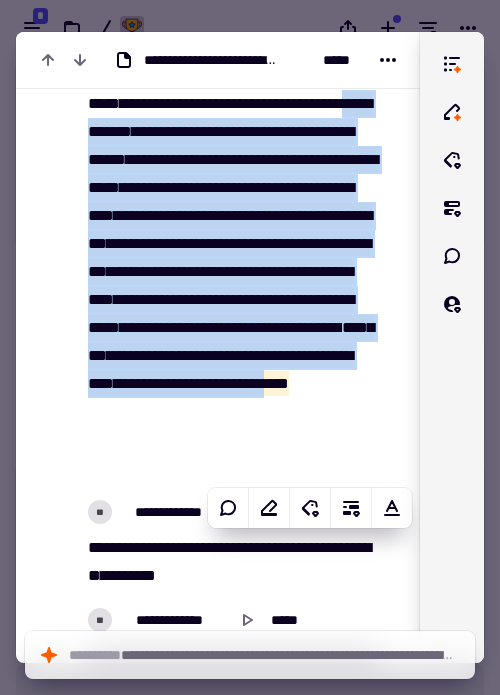 copy on "This is a sample text with no PII." 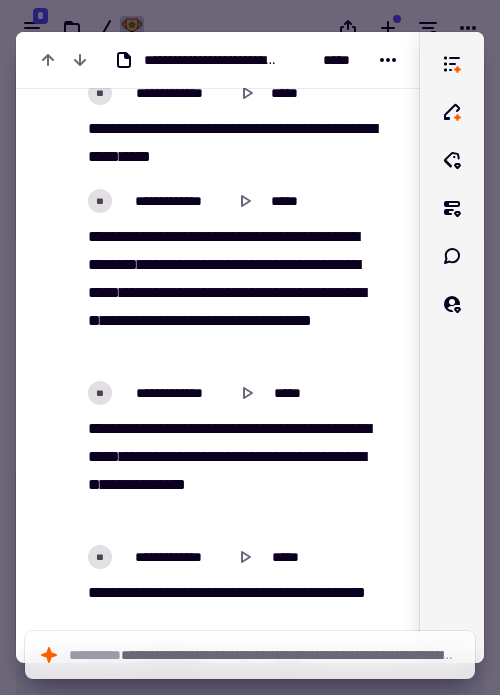 scroll, scrollTop: 21008, scrollLeft: 0, axis: vertical 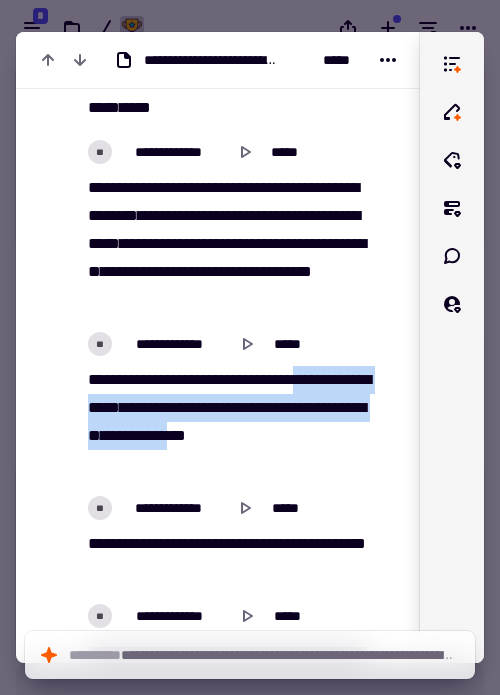 drag, startPoint x: 87, startPoint y: 403, endPoint x: 154, endPoint y: 471, distance: 95.462036 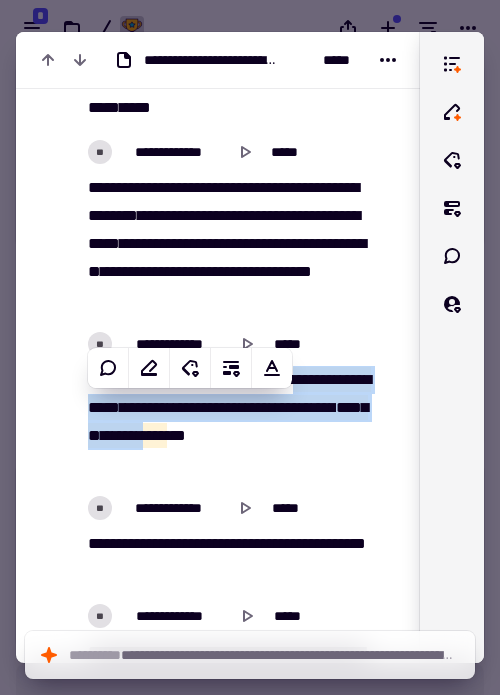 copy on "This is a sample text with no PII." 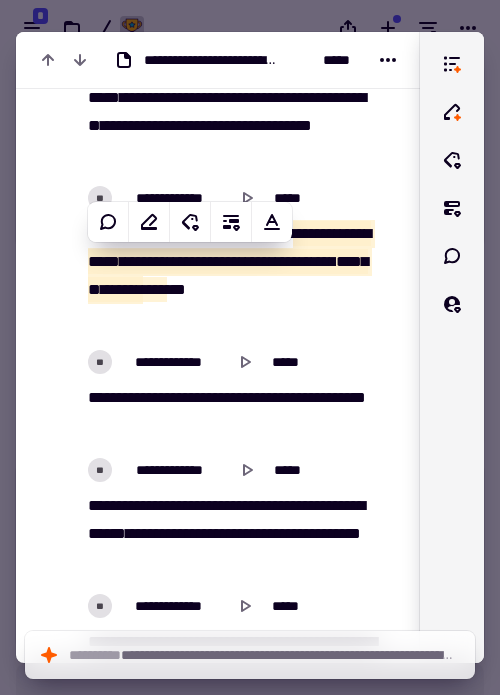 scroll, scrollTop: 21078, scrollLeft: 0, axis: vertical 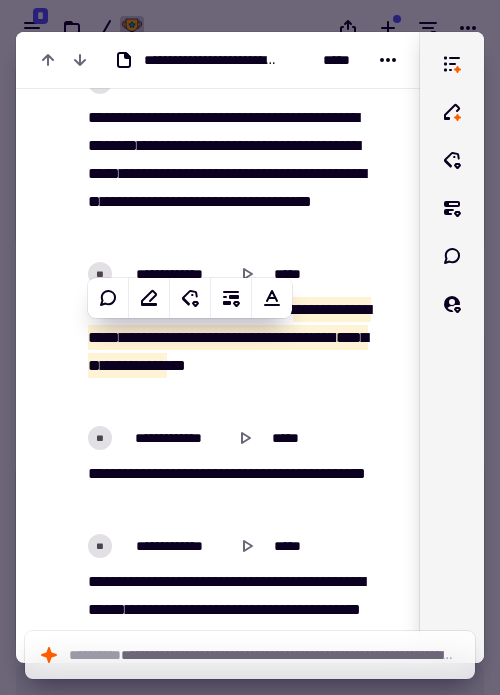 click on "This is a sample text with no PII." at bounding box center (230, 352) 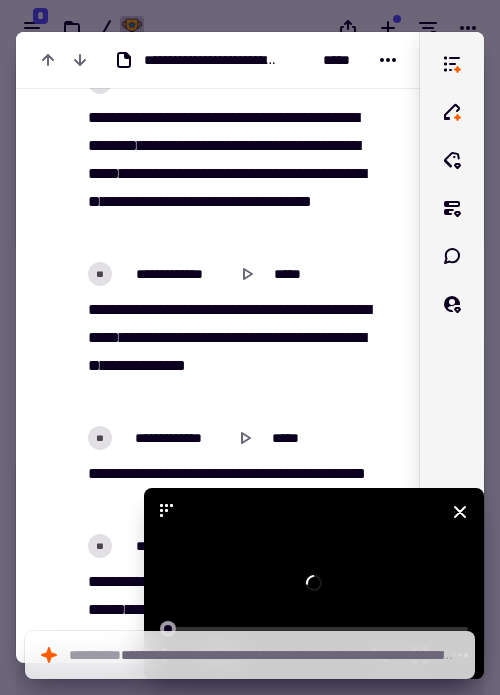 click 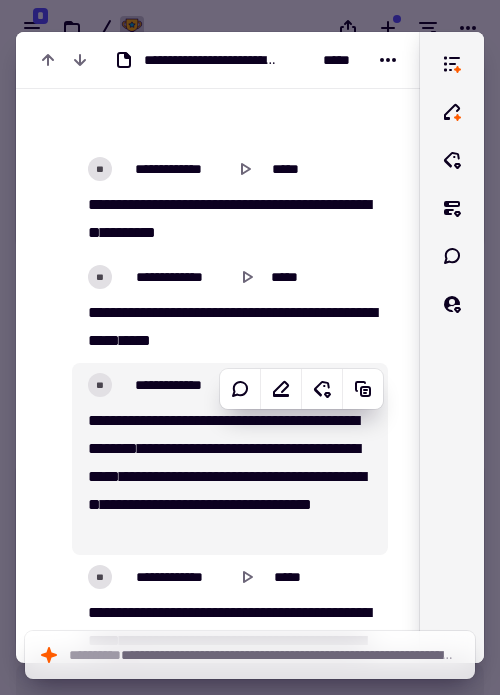scroll, scrollTop: 20779, scrollLeft: 0, axis: vertical 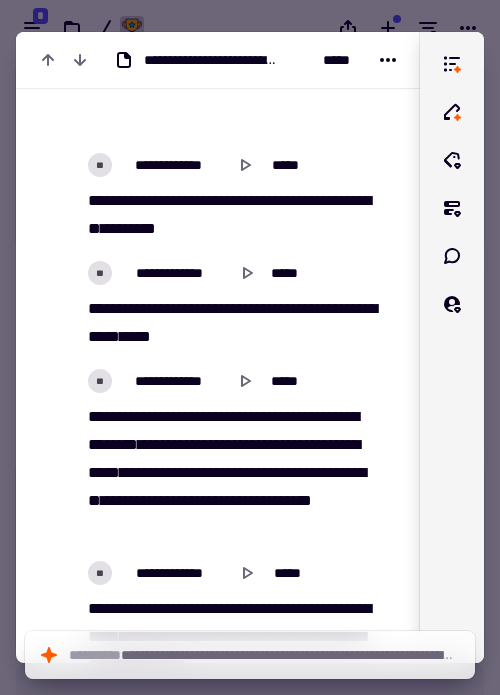 type on "*******" 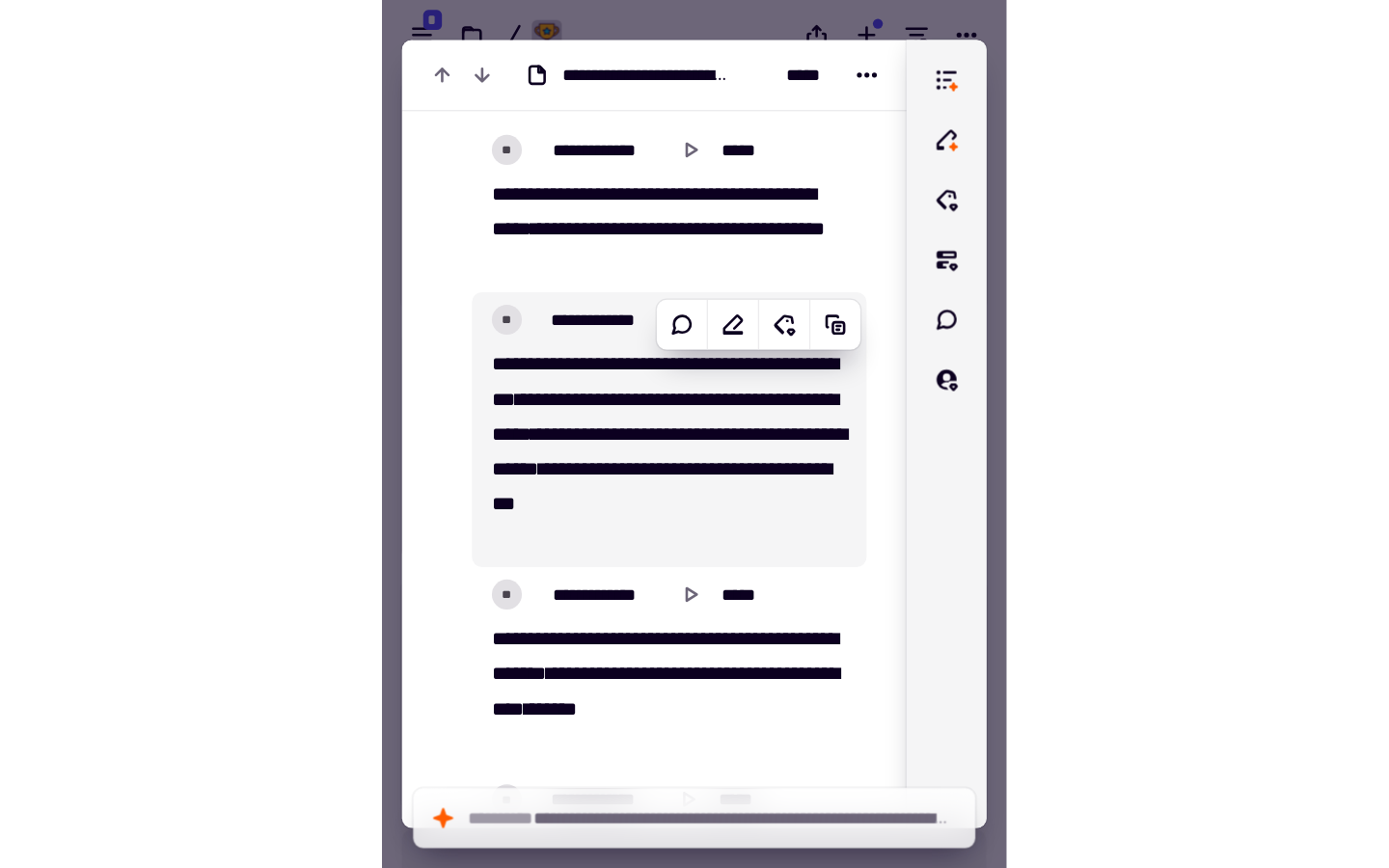 scroll, scrollTop: 10924, scrollLeft: 0, axis: vertical 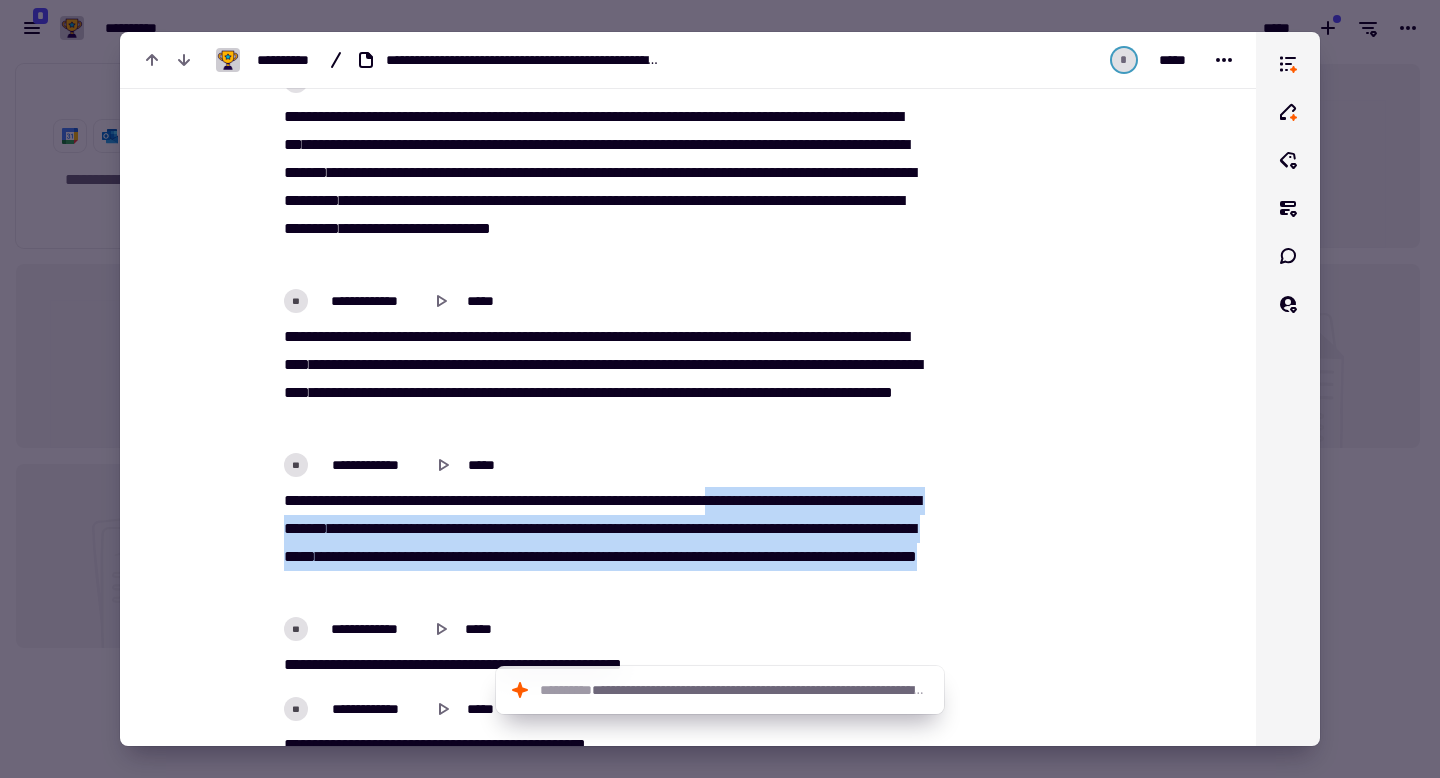 drag, startPoint x: 787, startPoint y: 502, endPoint x: 767, endPoint y: 584, distance: 84.40379 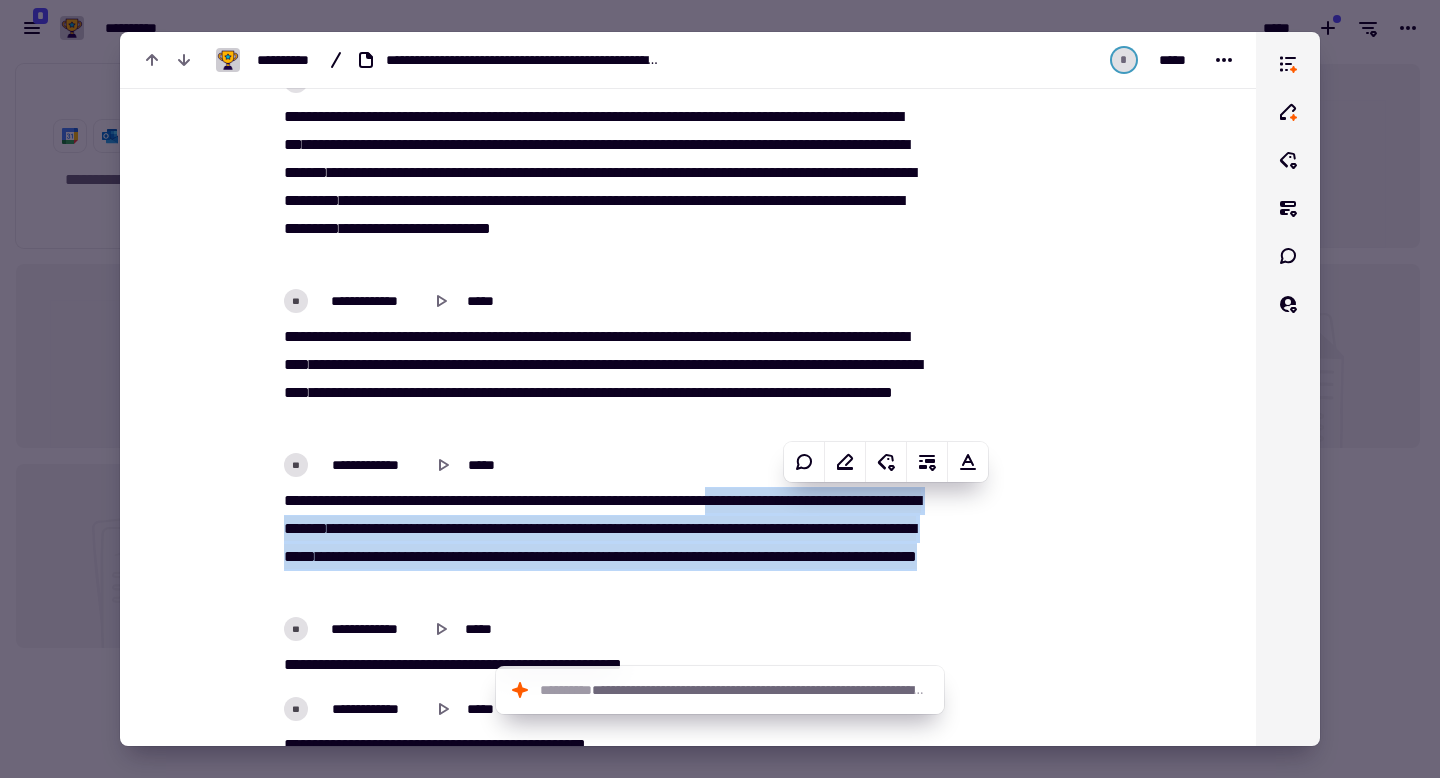 copy on "This is a sample text with no PII." 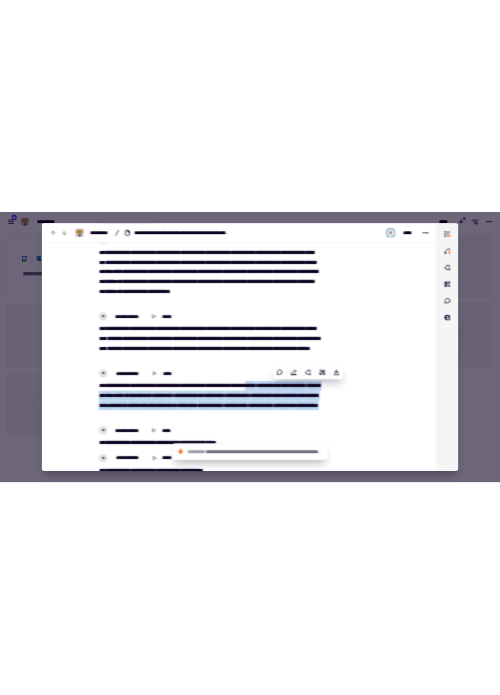 scroll, scrollTop: 639, scrollLeft: 500, axis: both 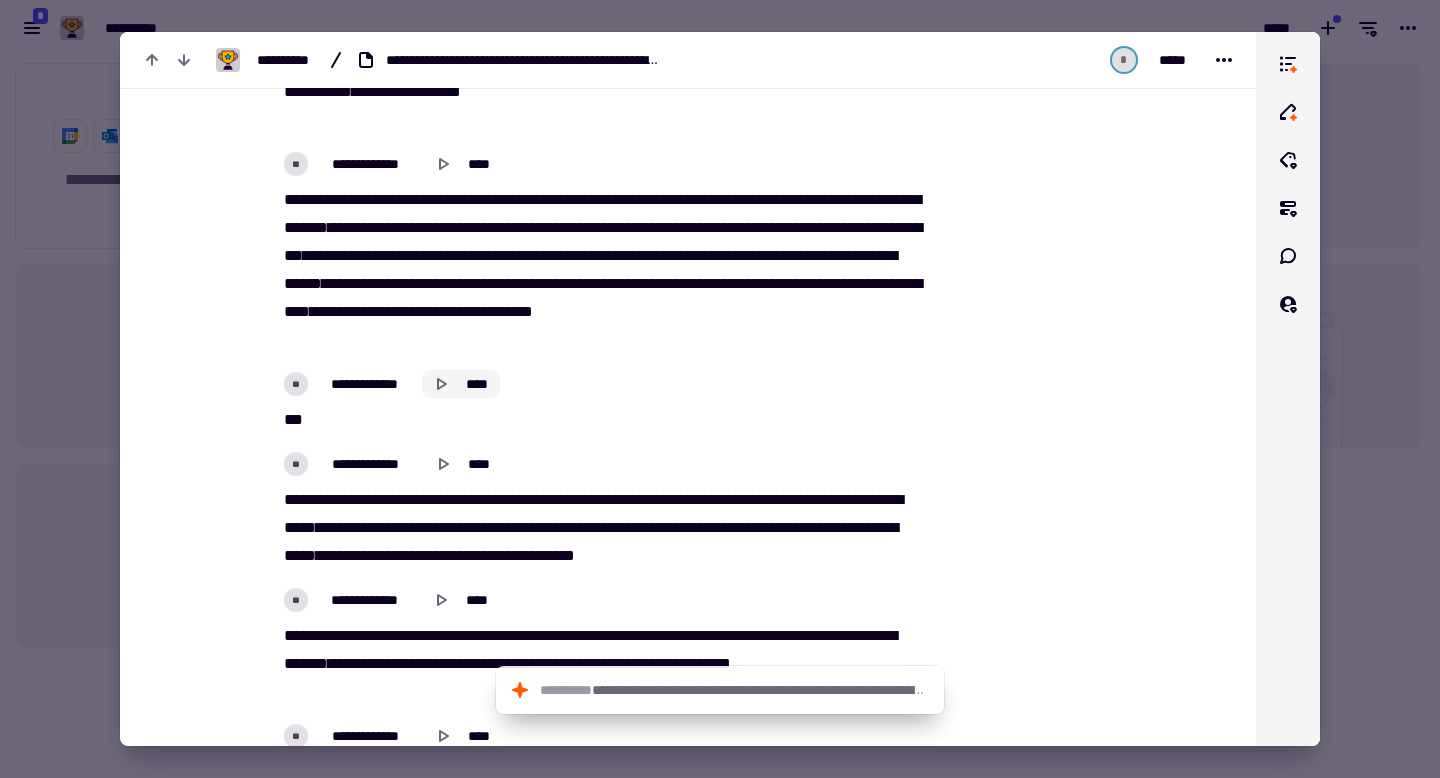 click 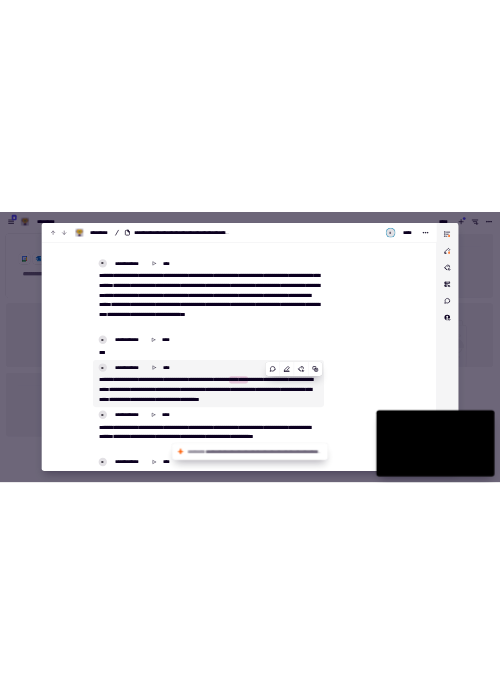scroll, scrollTop: 2771, scrollLeft: 0, axis: vertical 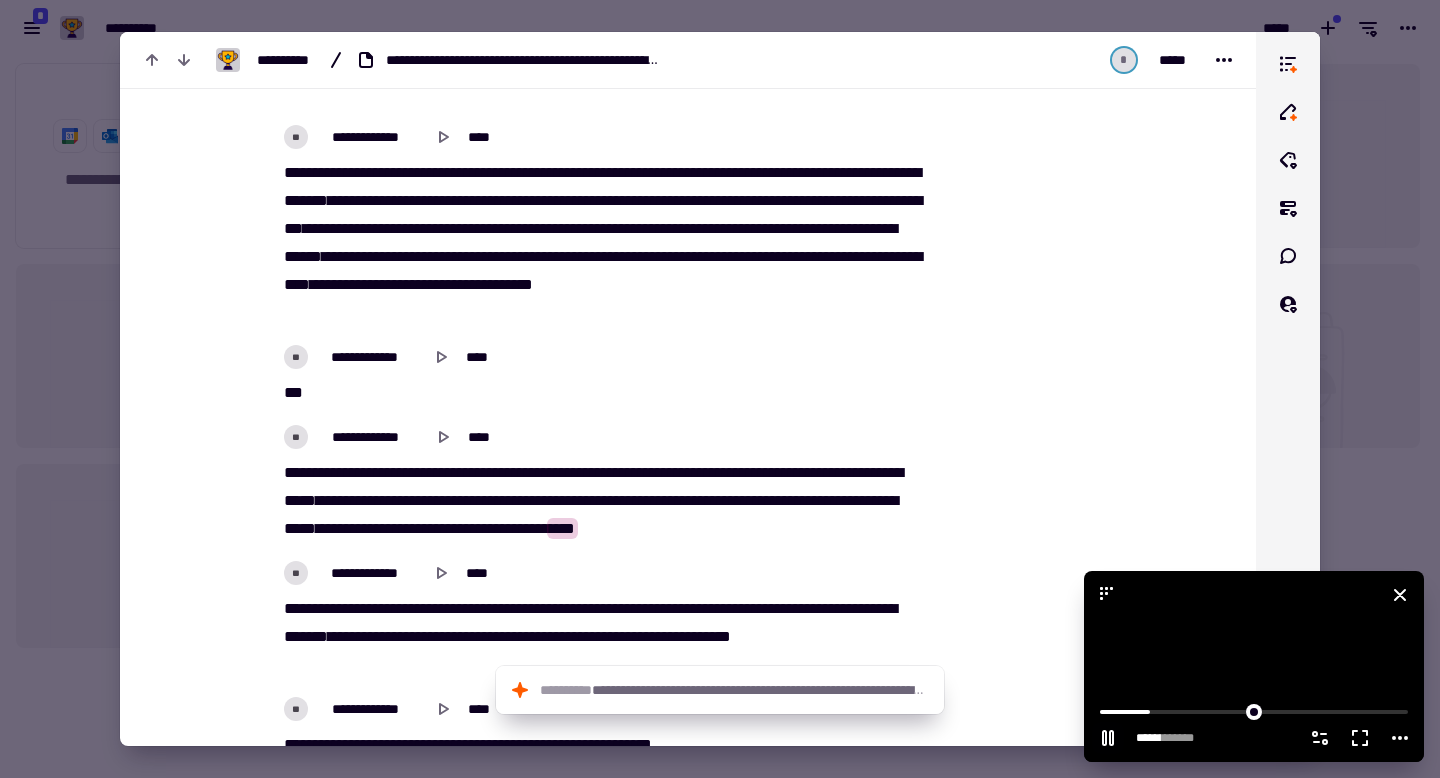 click 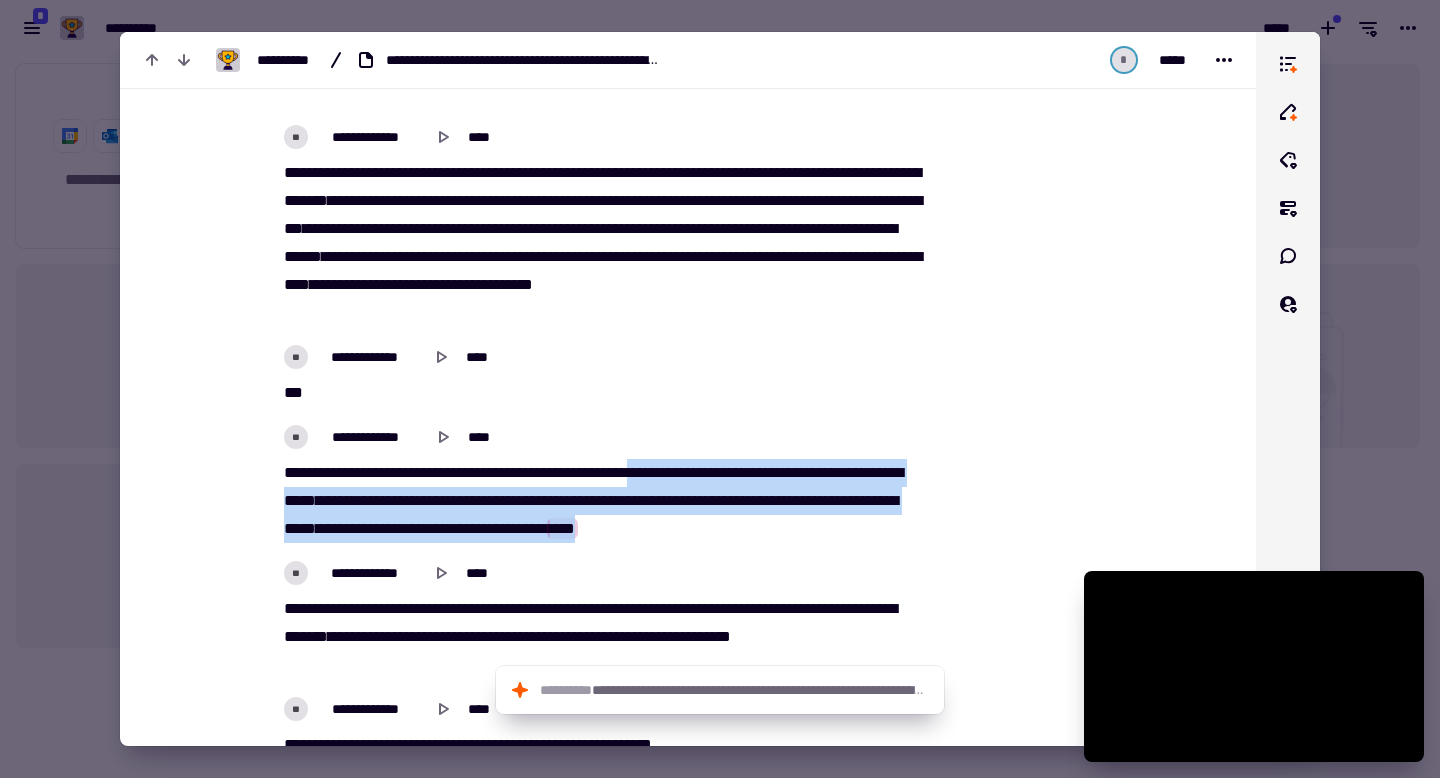 drag, startPoint x: 697, startPoint y: 474, endPoint x: 873, endPoint y: 534, distance: 185.94623 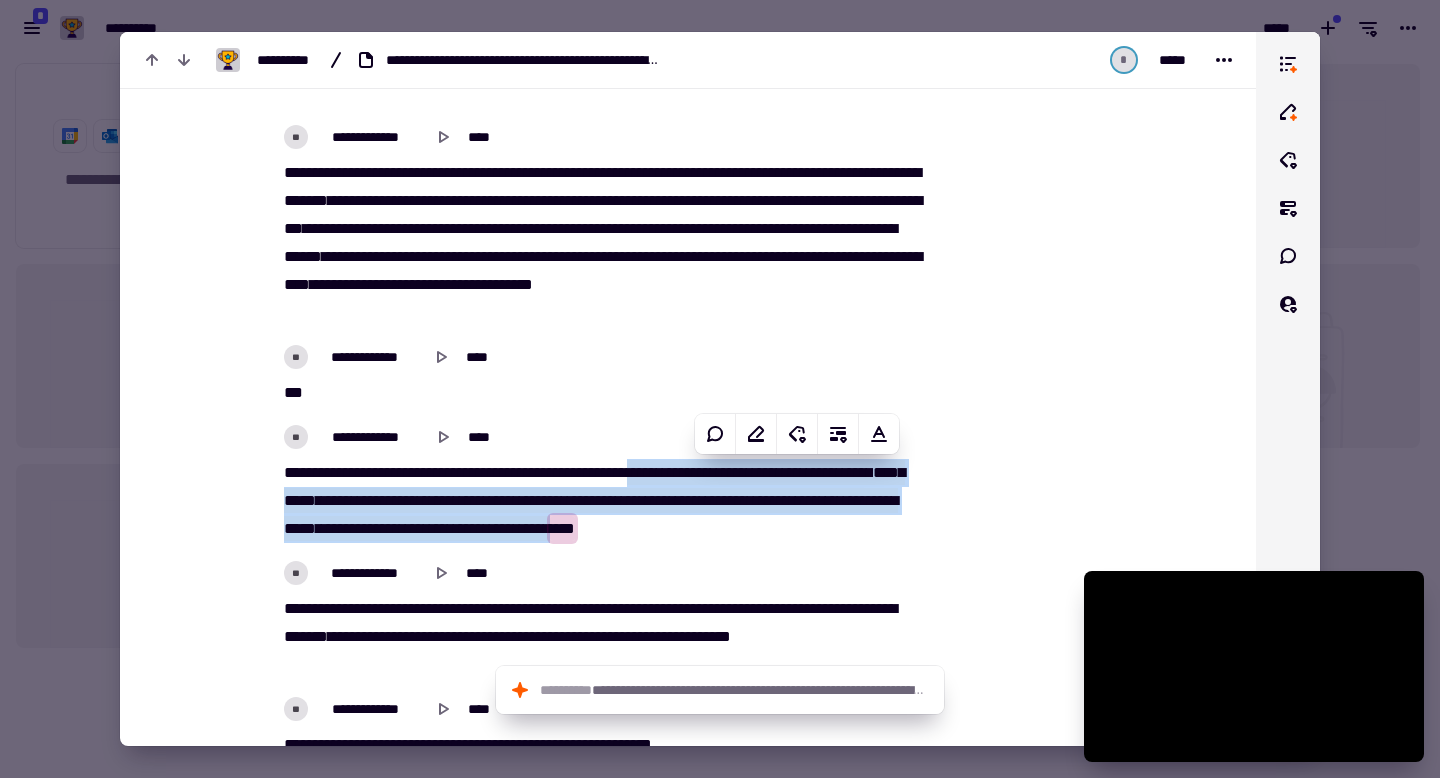 copy on "This is a sample text with no PII." 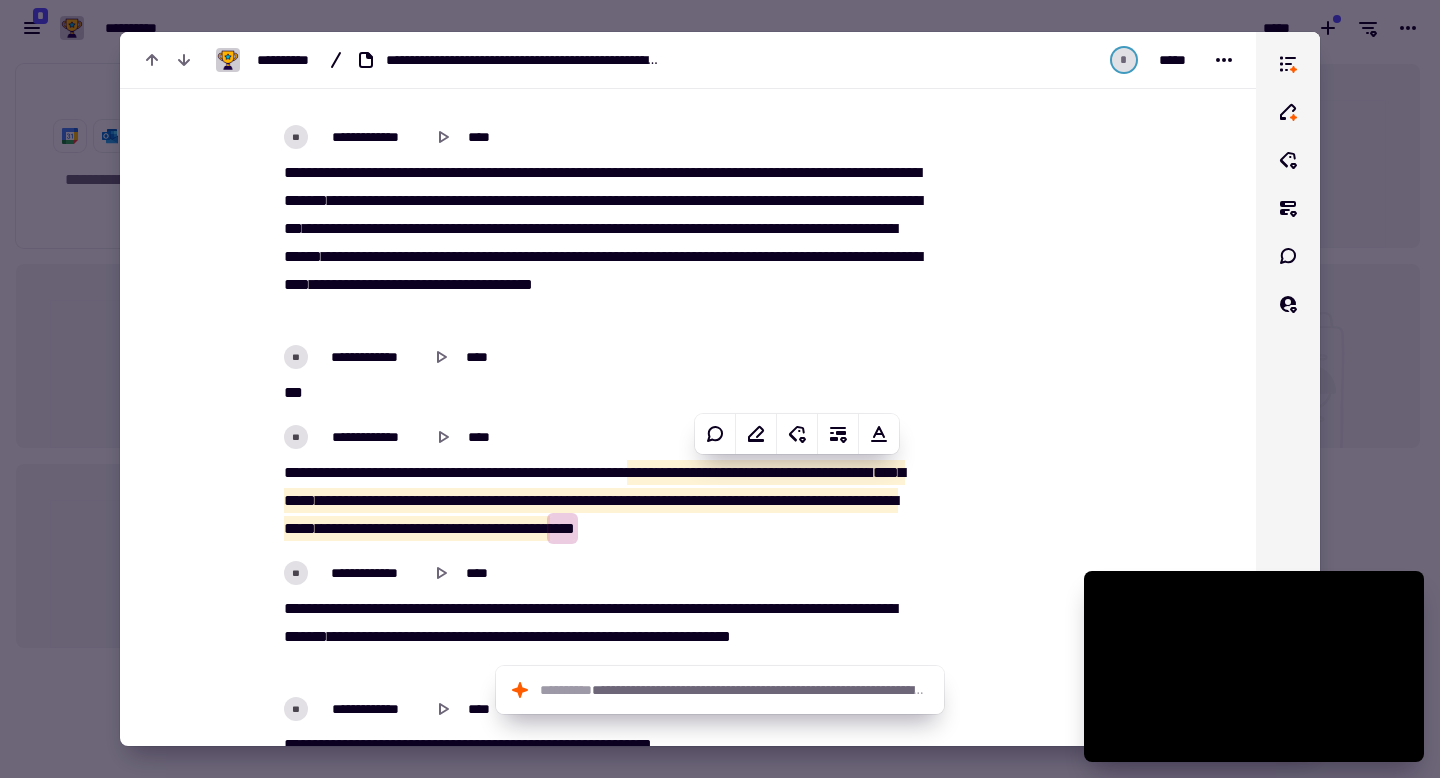 click at bounding box center (1034, 7185) 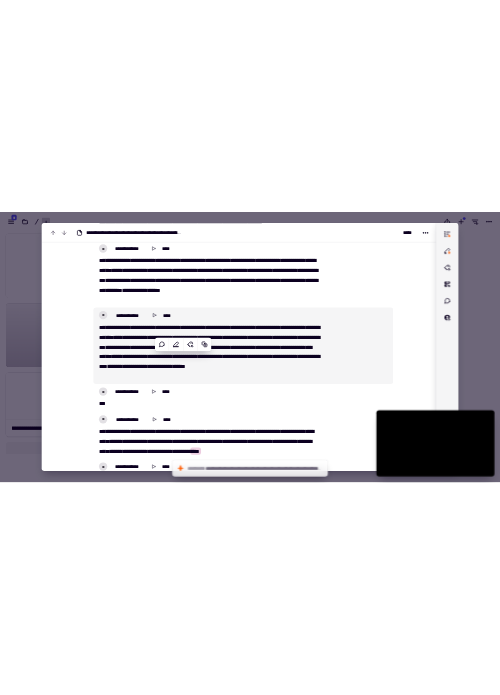 scroll, scrollTop: 639, scrollLeft: 500, axis: both 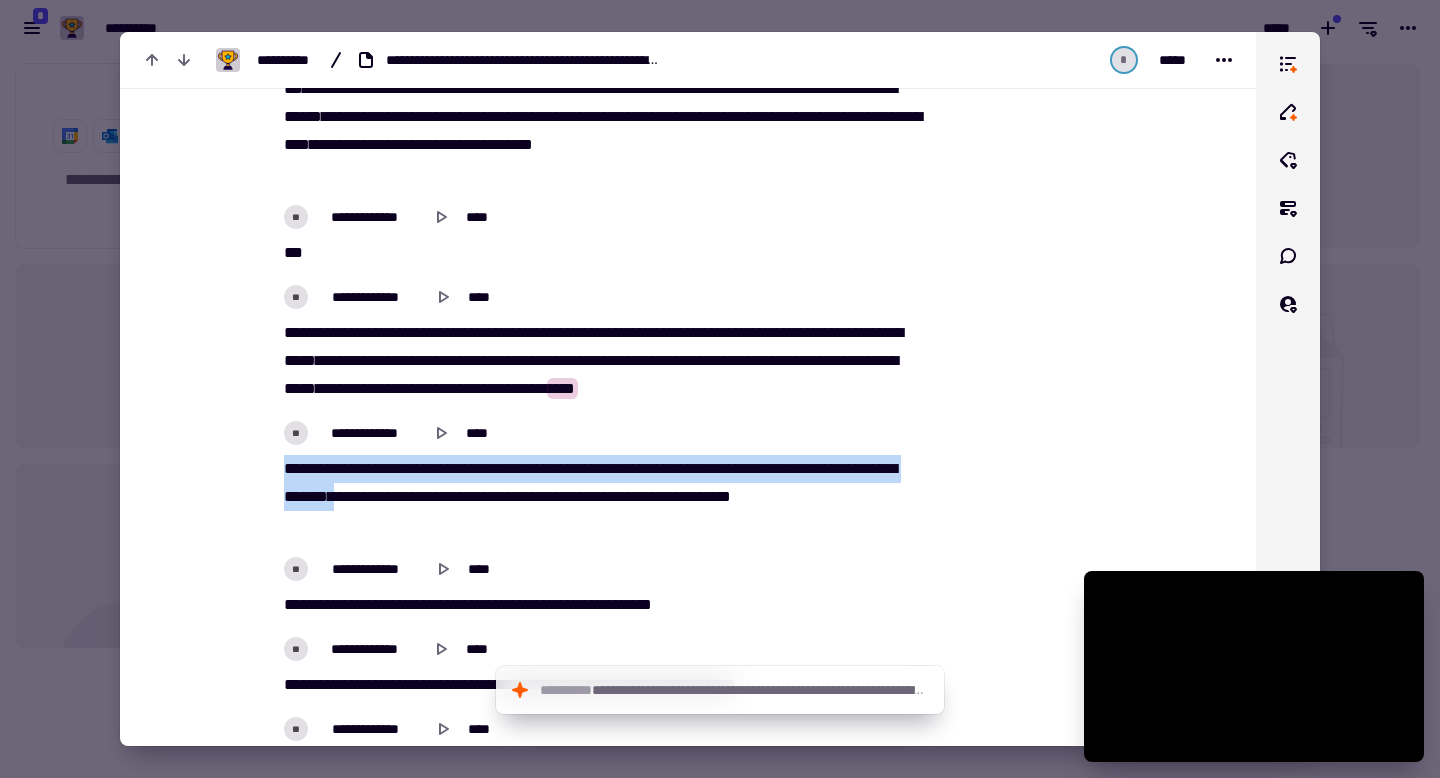 drag, startPoint x: 279, startPoint y: 466, endPoint x: 505, endPoint y: 496, distance: 227.98245 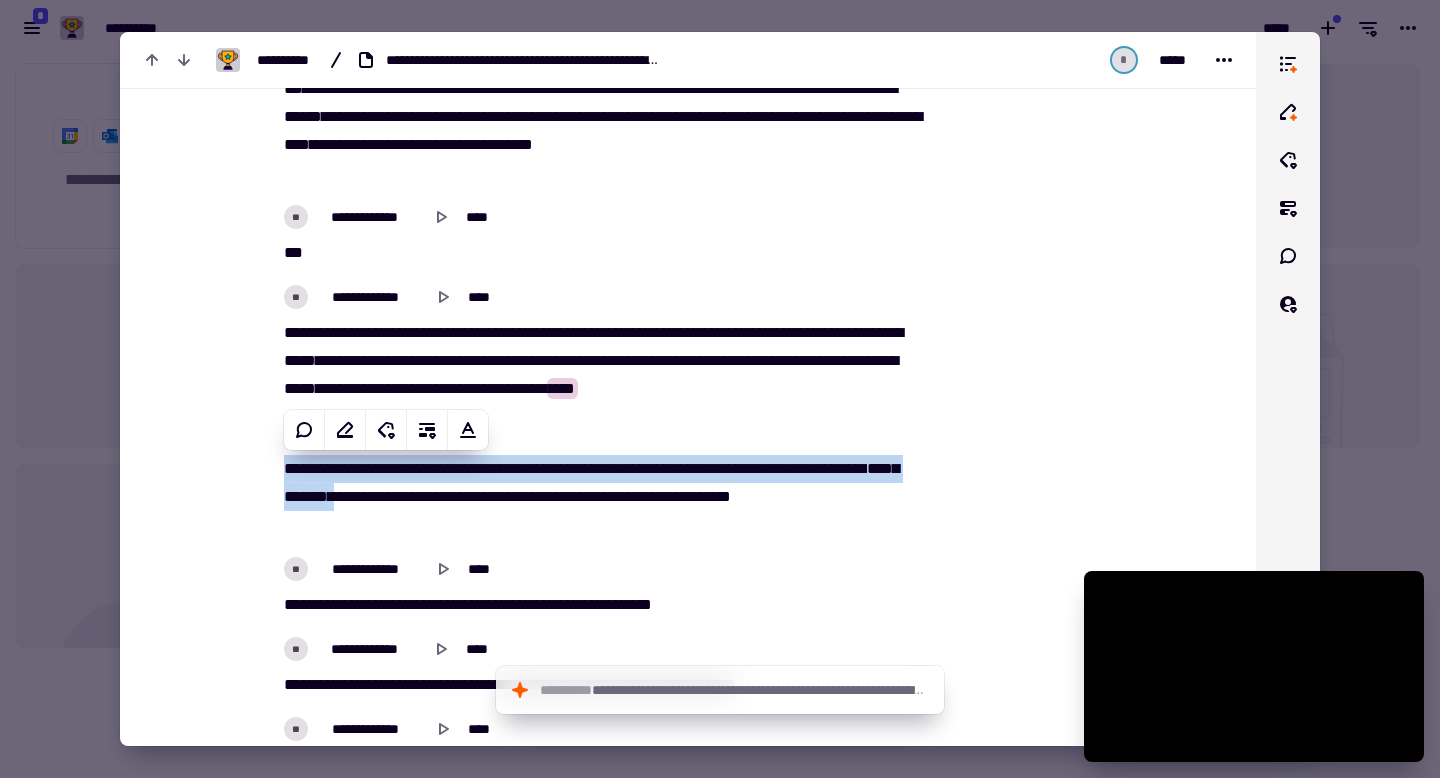 copy on "This is a sample text with no PII." 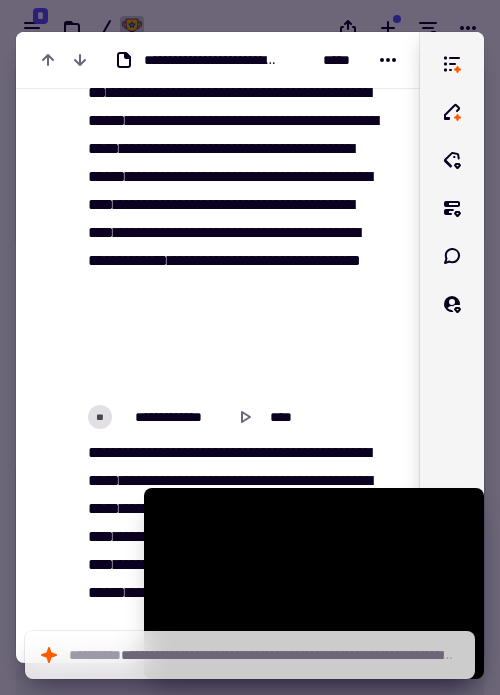 scroll, scrollTop: 639, scrollLeft: 500, axis: both 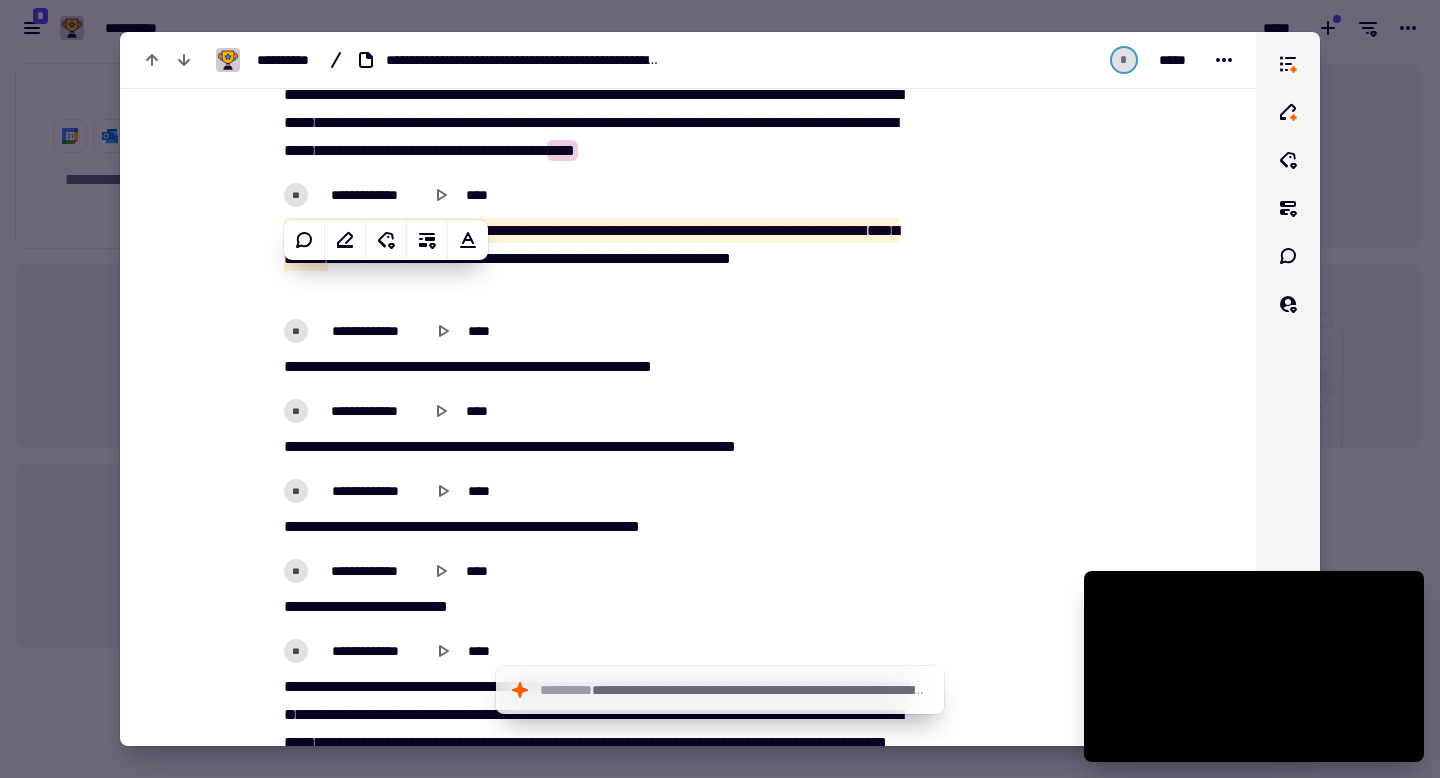 click at bounding box center [720, 389] 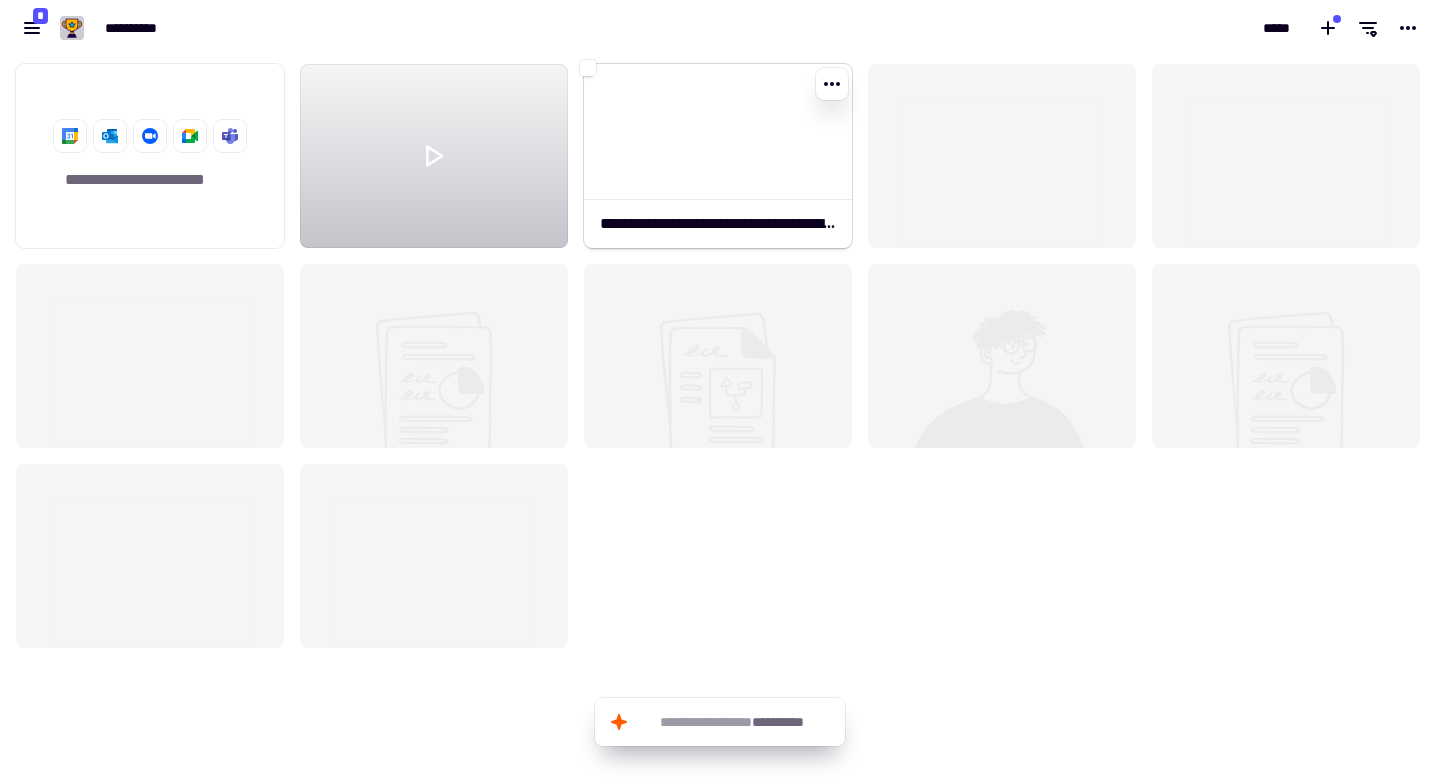 click 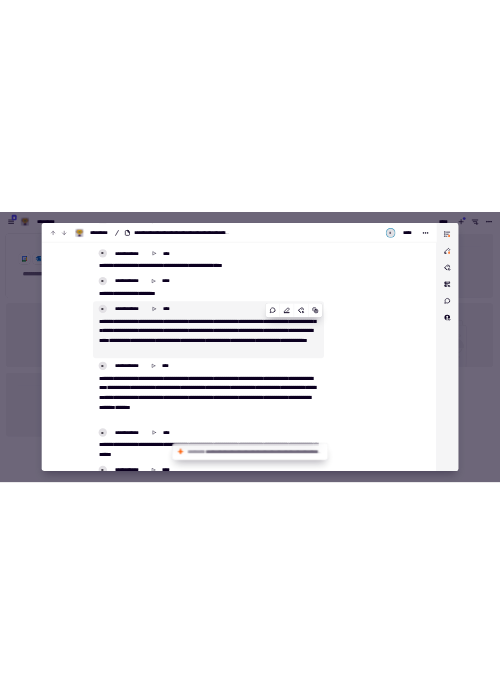scroll, scrollTop: 3540, scrollLeft: 0, axis: vertical 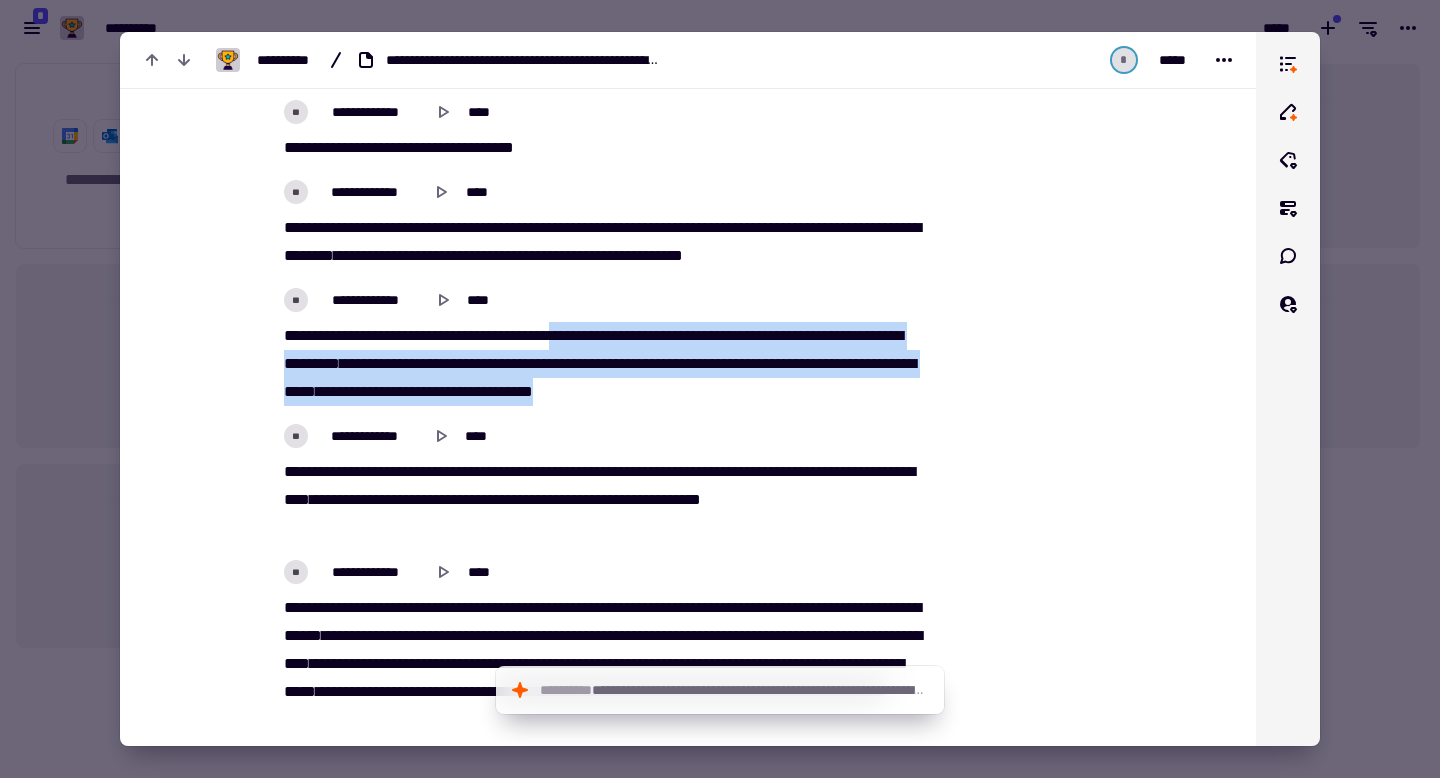 drag, startPoint x: 622, startPoint y: 334, endPoint x: 906, endPoint y: 390, distance: 289.46848 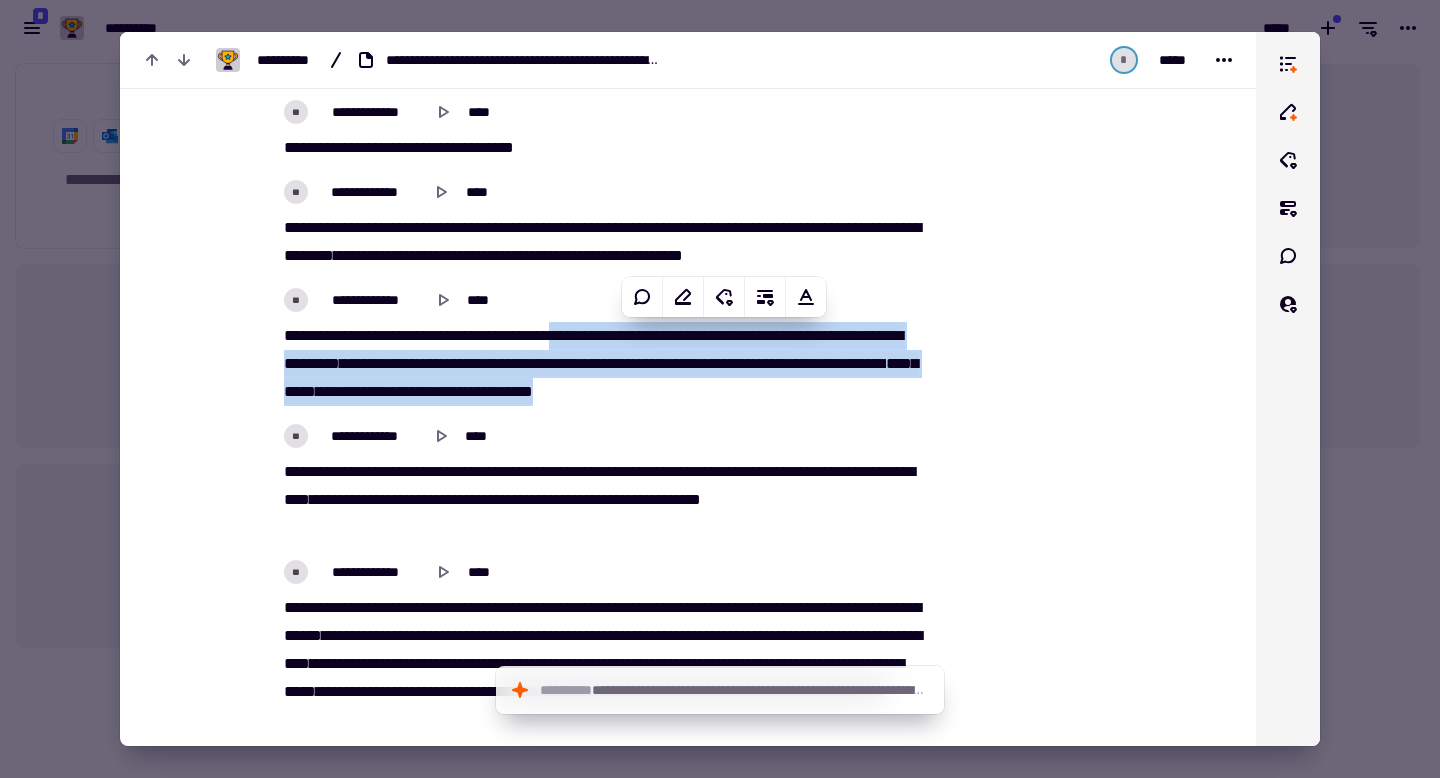 copy on "This is a sample text with no PII." 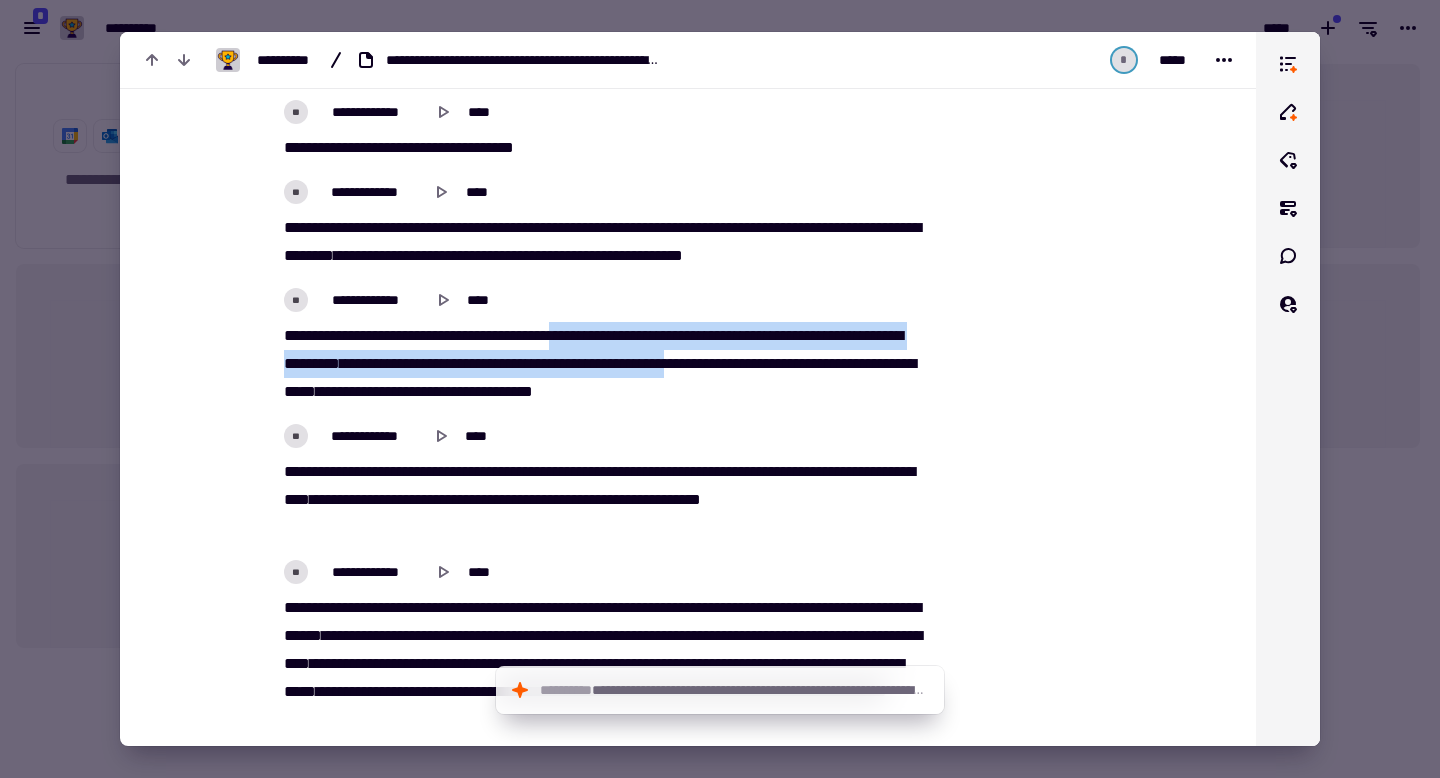 drag, startPoint x: 624, startPoint y: 333, endPoint x: 912, endPoint y: 366, distance: 289.88446 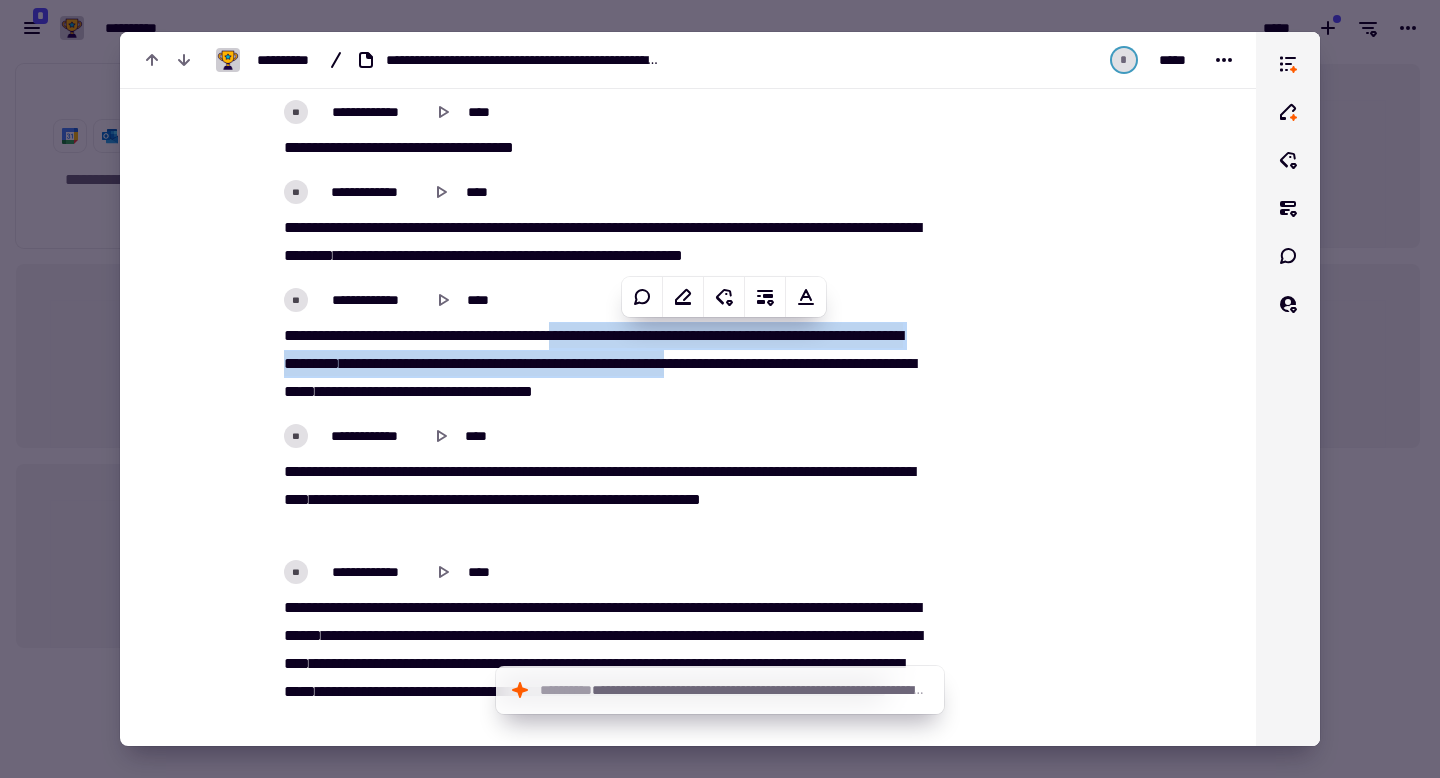 copy on "This is a sample text with no PII." 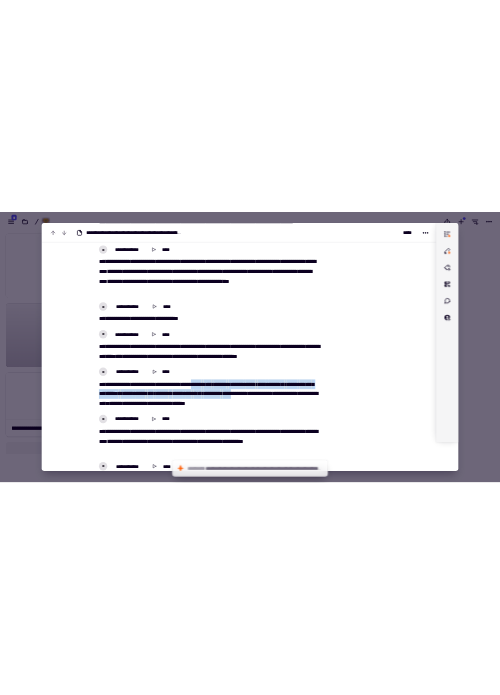 scroll, scrollTop: 639, scrollLeft: 500, axis: both 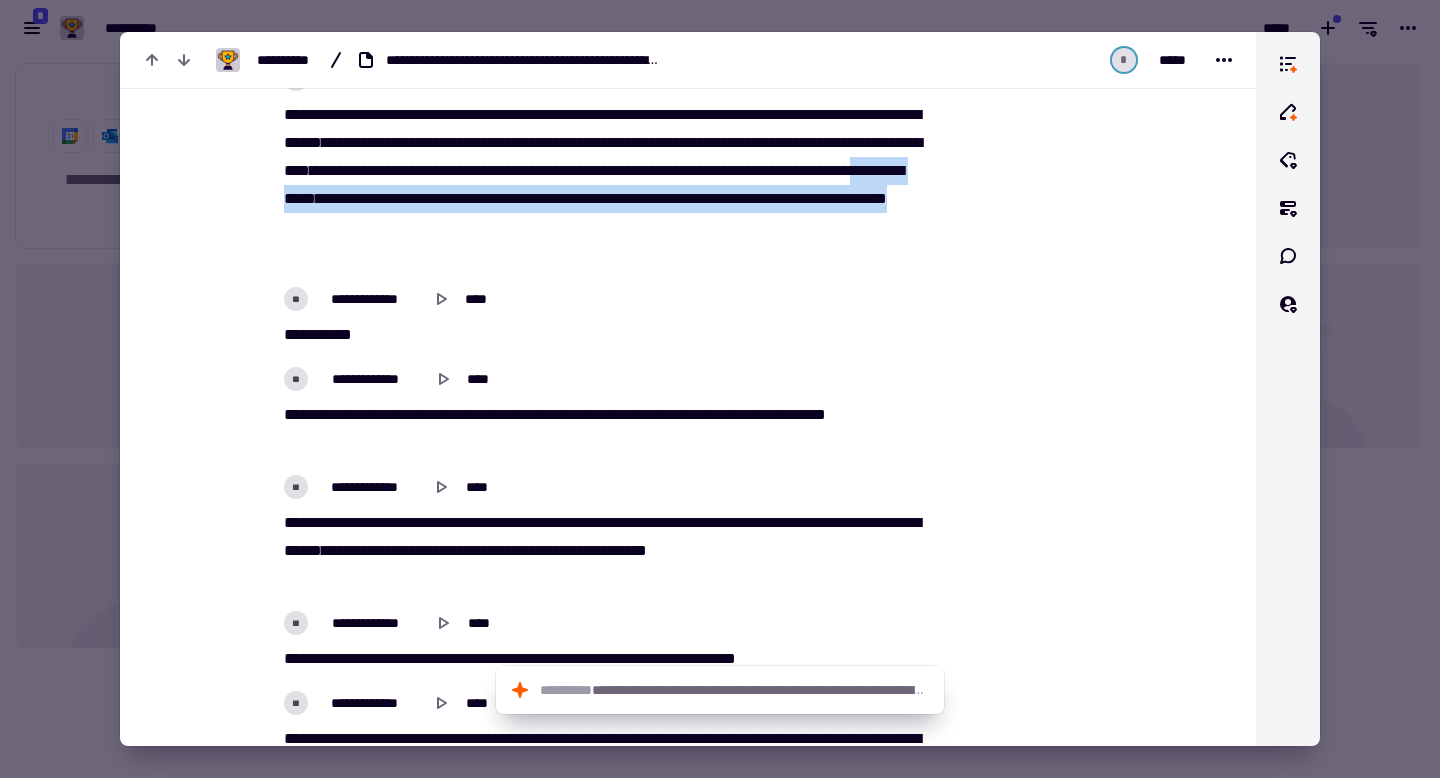 drag, startPoint x: 701, startPoint y: 198, endPoint x: 804, endPoint y: 255, distance: 117.72001 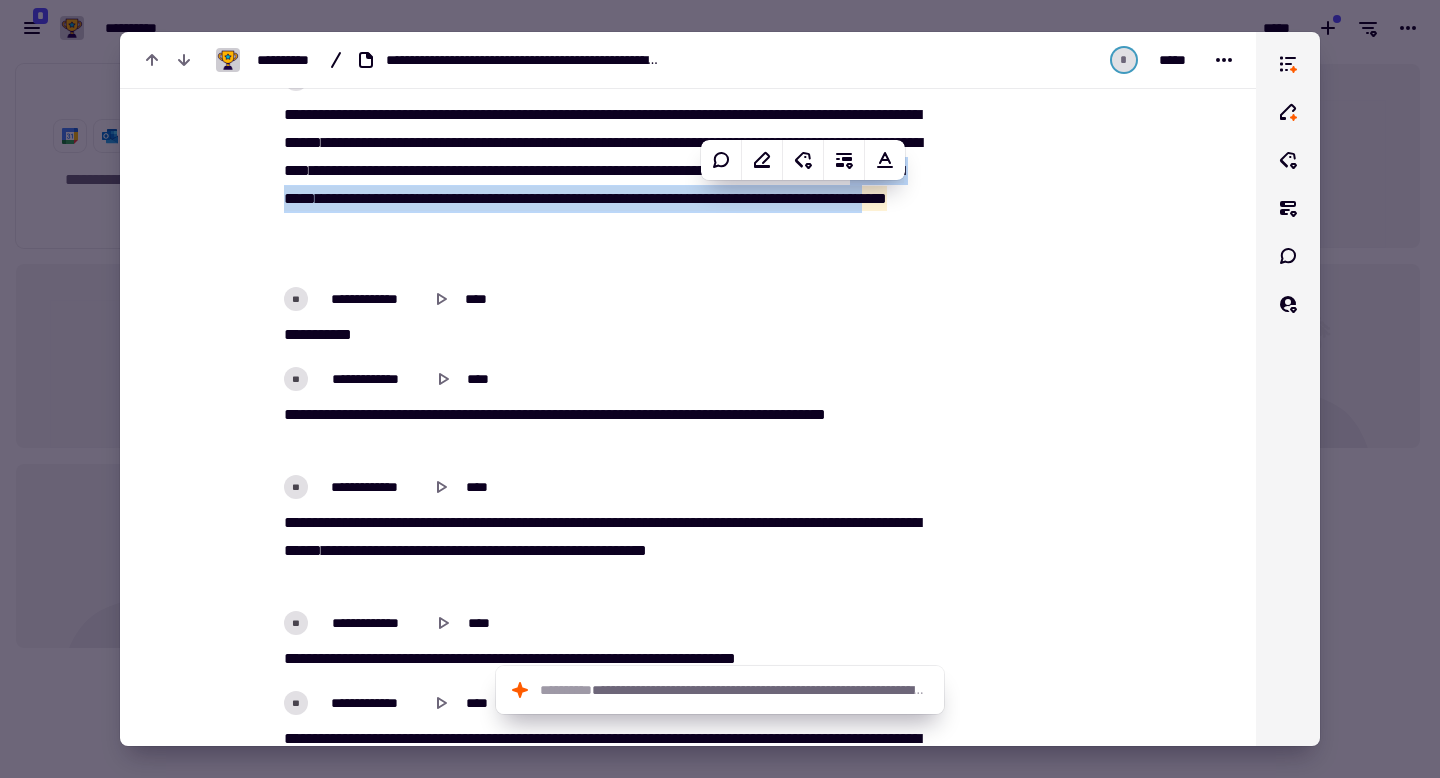 copy on "This is a sample text with no PII." 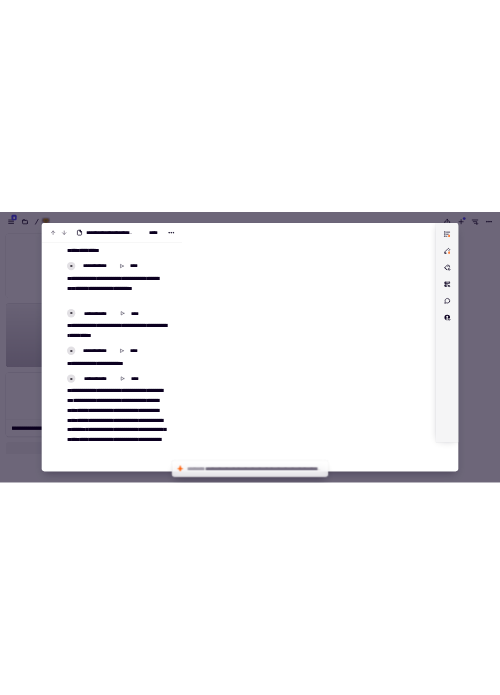 scroll, scrollTop: 639, scrollLeft: 500, axis: both 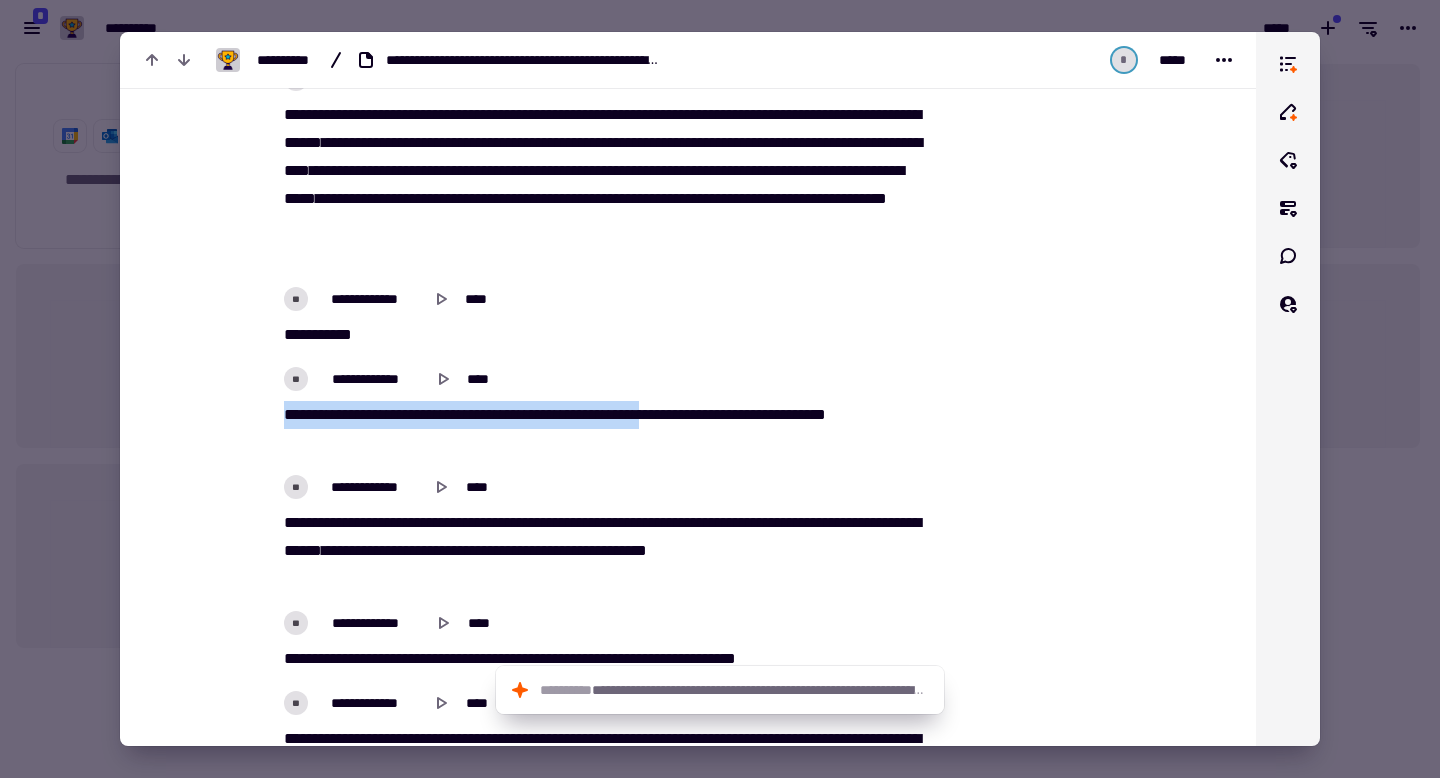 drag, startPoint x: 285, startPoint y: 415, endPoint x: 722, endPoint y: 419, distance: 437.0183 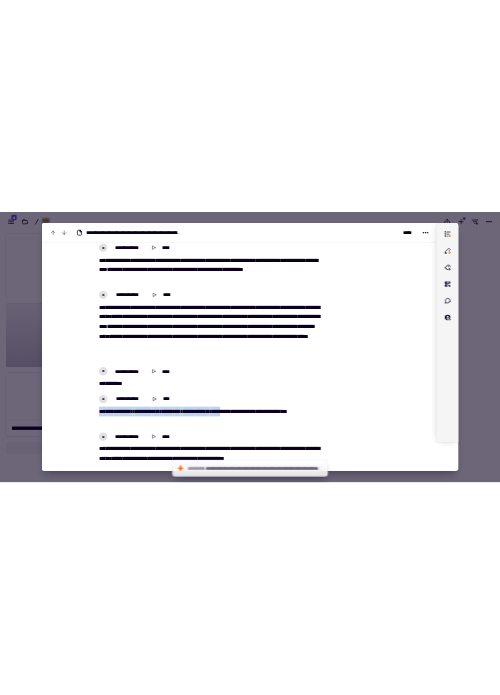 scroll, scrollTop: 639, scrollLeft: 500, axis: both 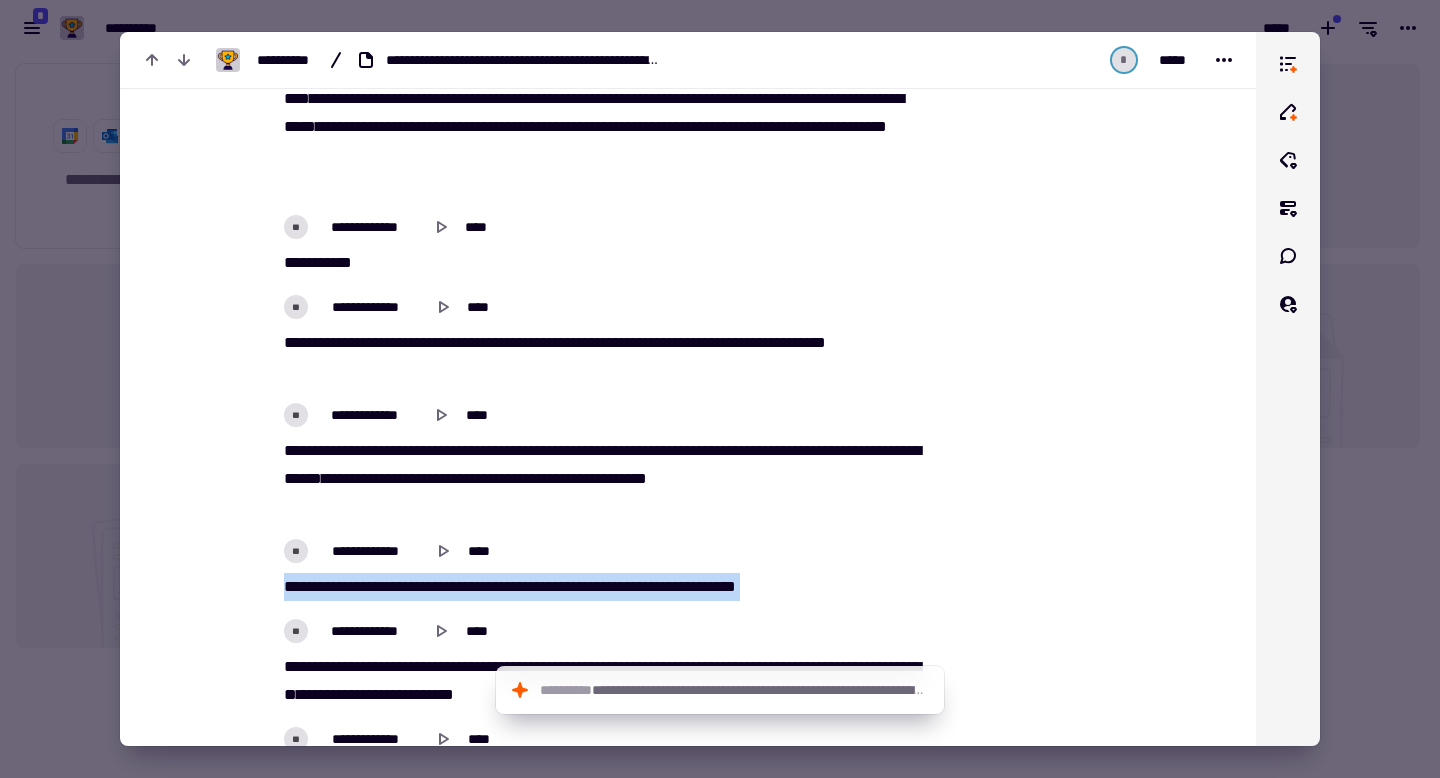 drag, startPoint x: 281, startPoint y: 592, endPoint x: 734, endPoint y: 610, distance: 453.35748 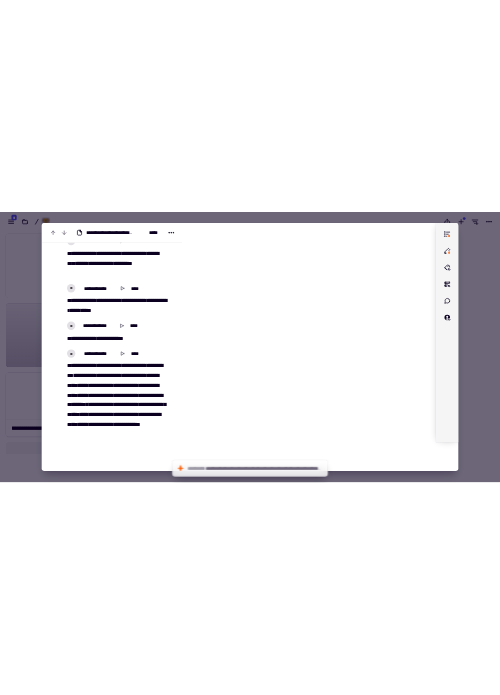 scroll, scrollTop: 639, scrollLeft: 500, axis: both 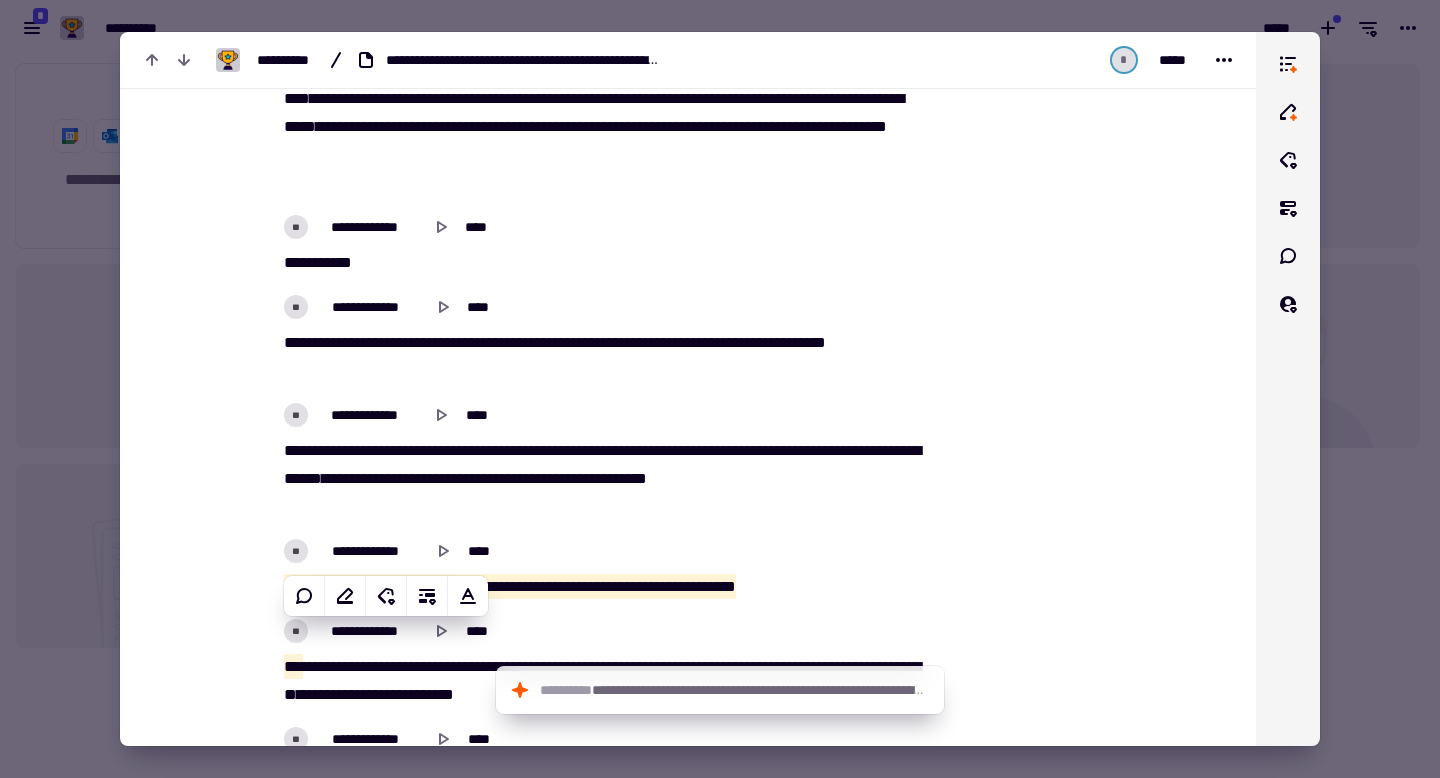 click at bounding box center (1034, 4483) 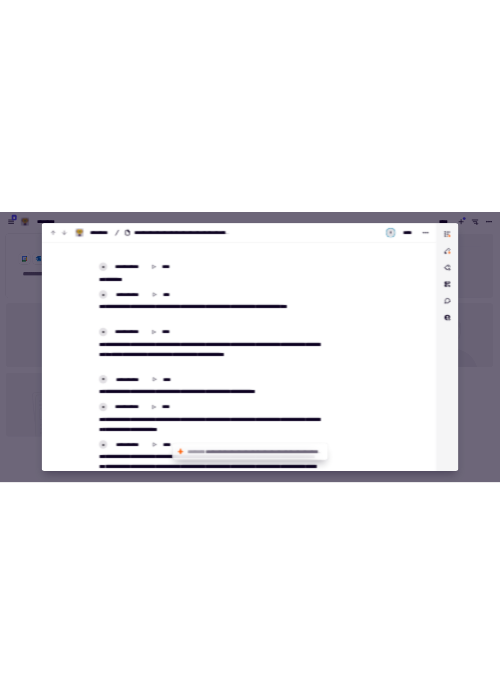 scroll, scrollTop: 5715, scrollLeft: 0, axis: vertical 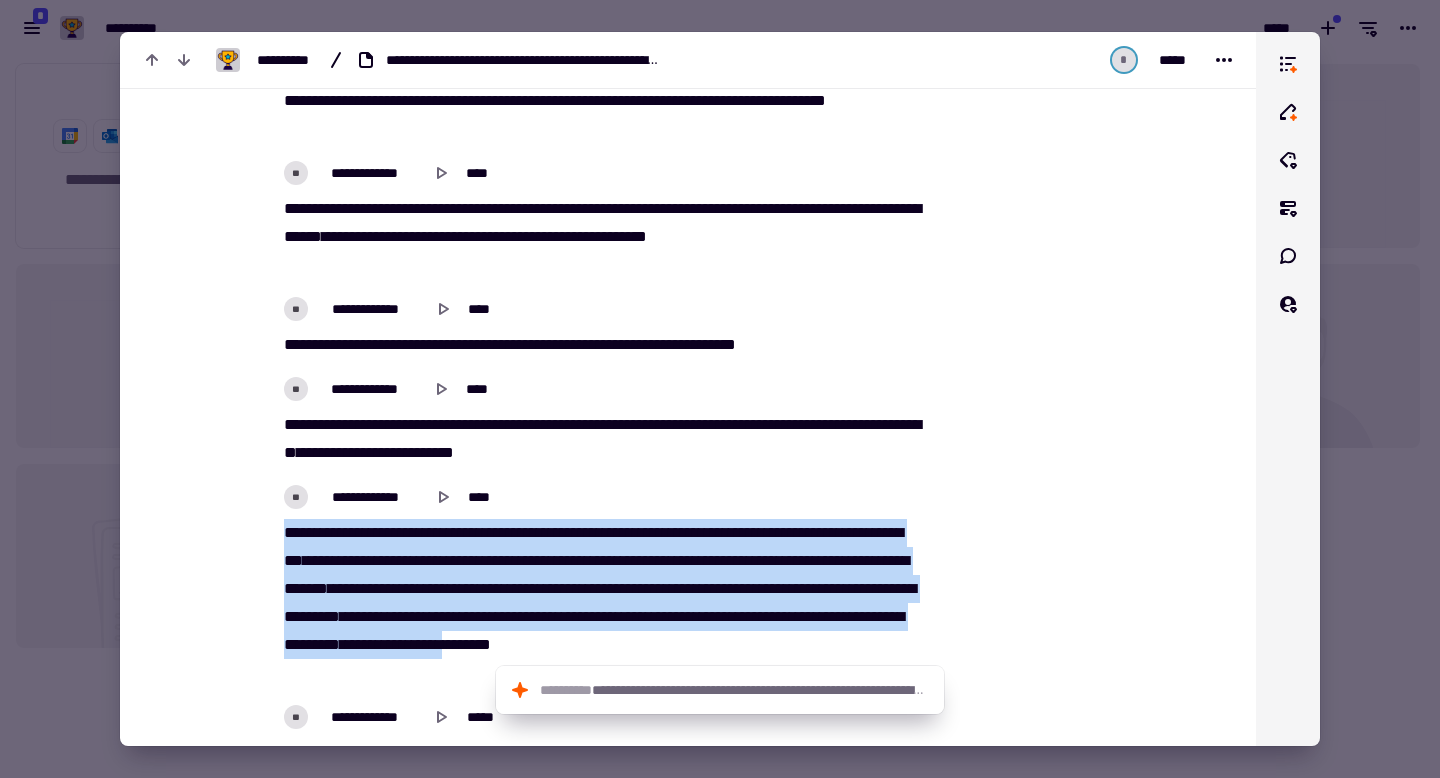 drag, startPoint x: 280, startPoint y: 528, endPoint x: 462, endPoint y: 673, distance: 232.69937 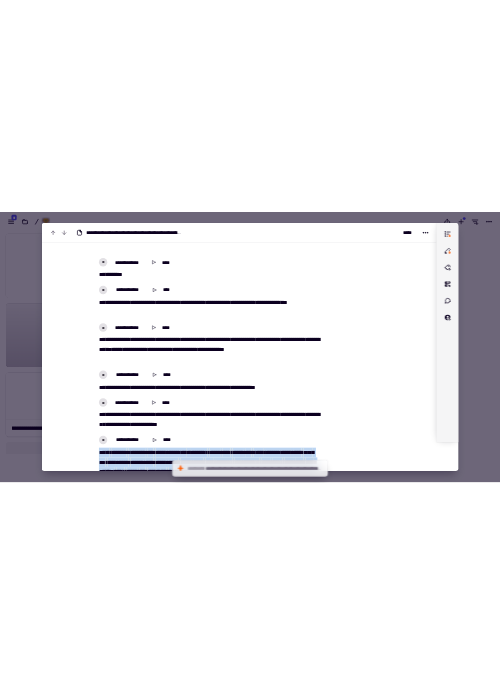scroll, scrollTop: 639, scrollLeft: 500, axis: both 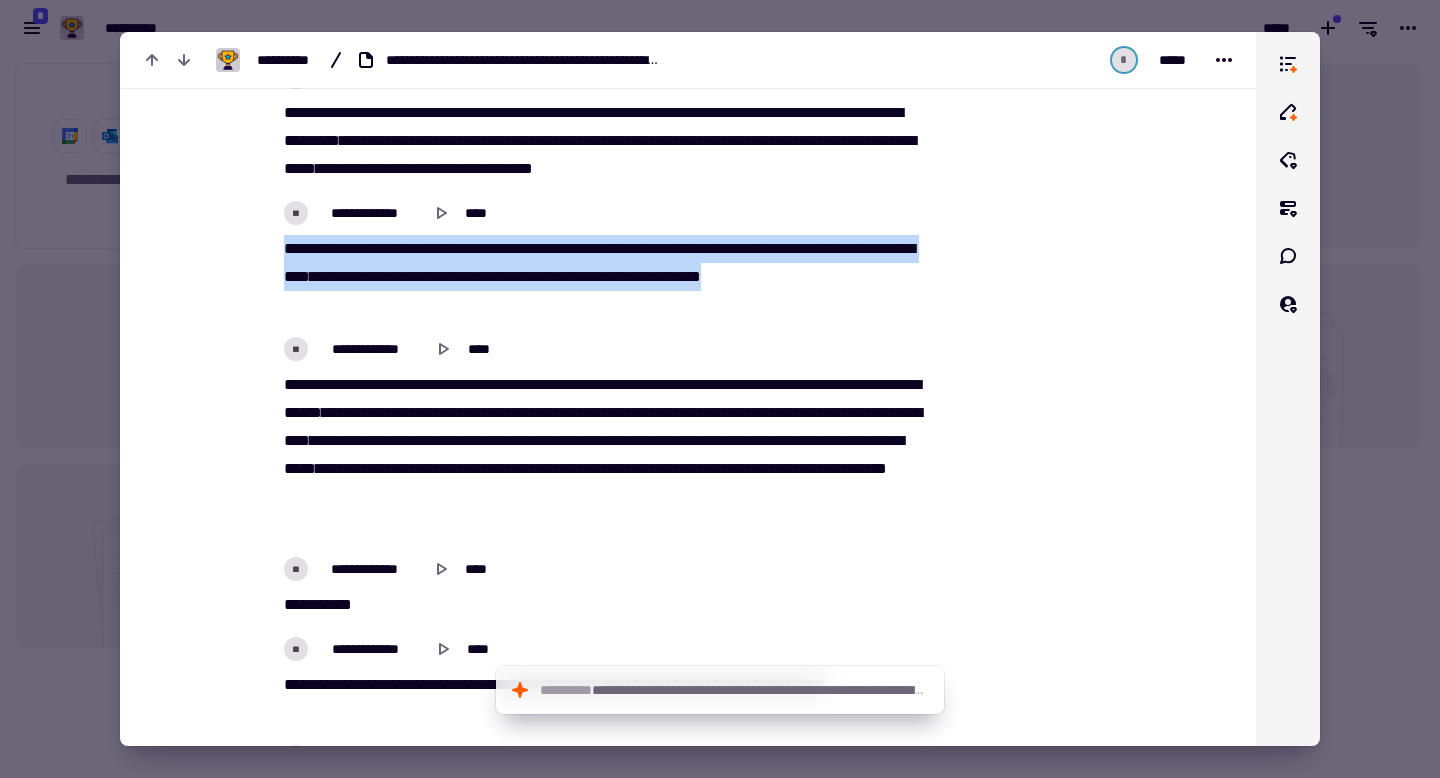 drag, startPoint x: 285, startPoint y: 248, endPoint x: 349, endPoint y: 314, distance: 91.93476 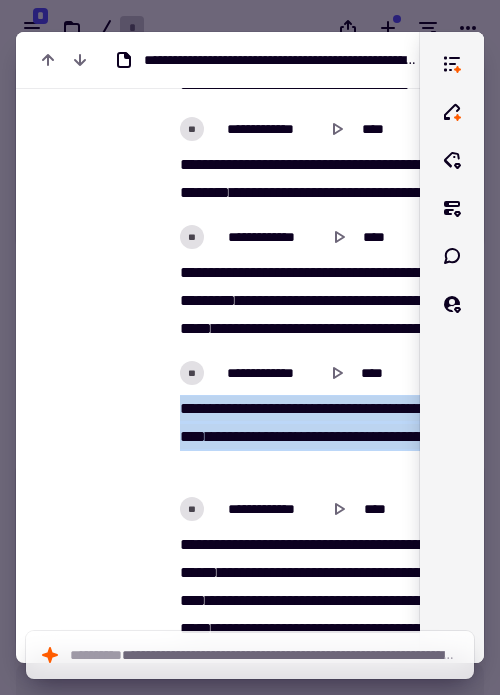 scroll, scrollTop: 639, scrollLeft: 500, axis: both 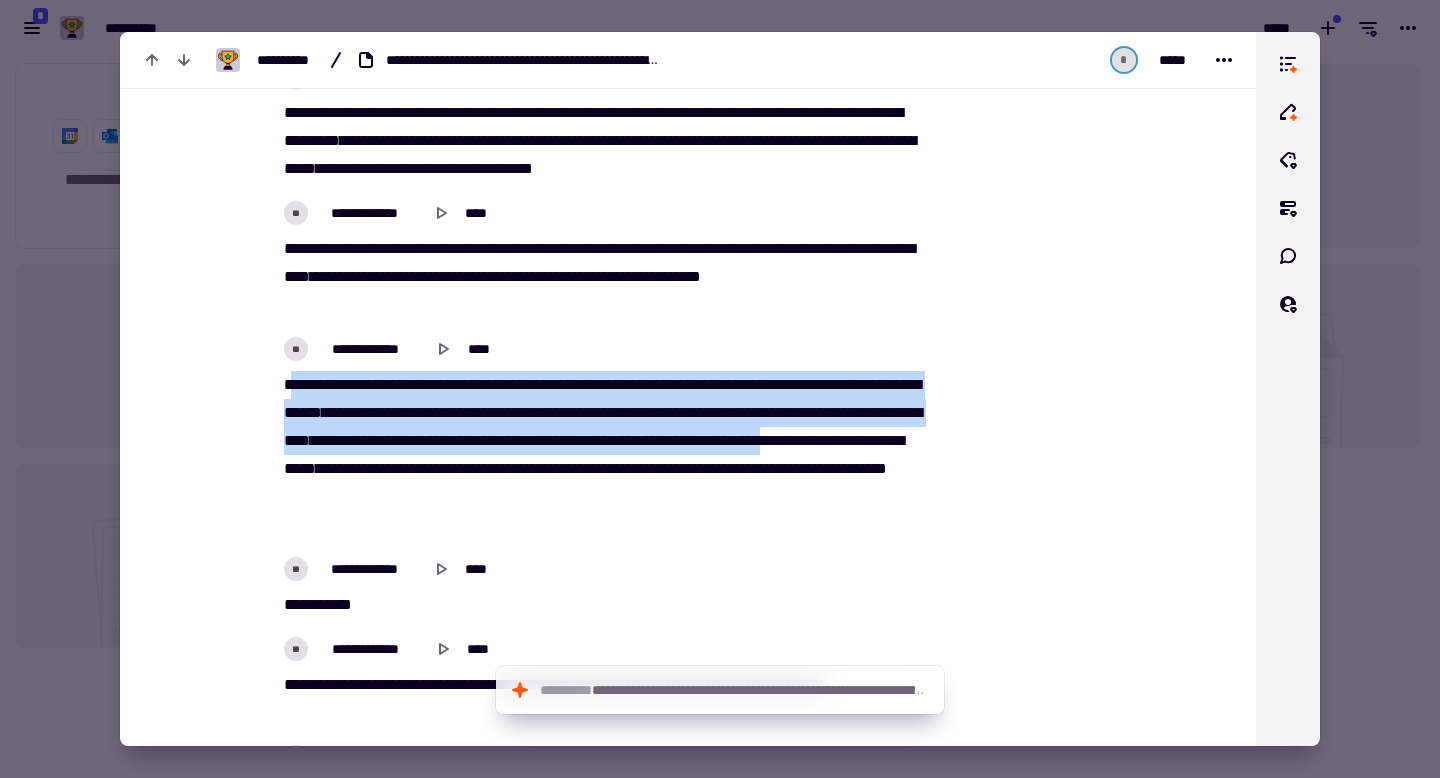 drag, startPoint x: 286, startPoint y: 383, endPoint x: 593, endPoint y: 466, distance: 318.022 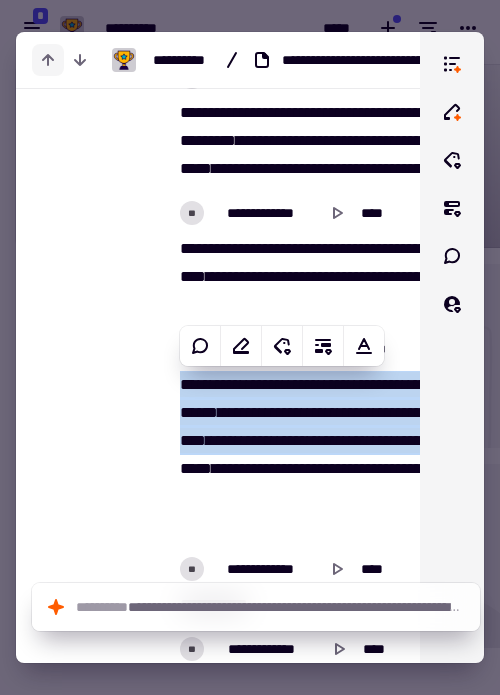 scroll, scrollTop: 639, scrollLeft: 500, axis: both 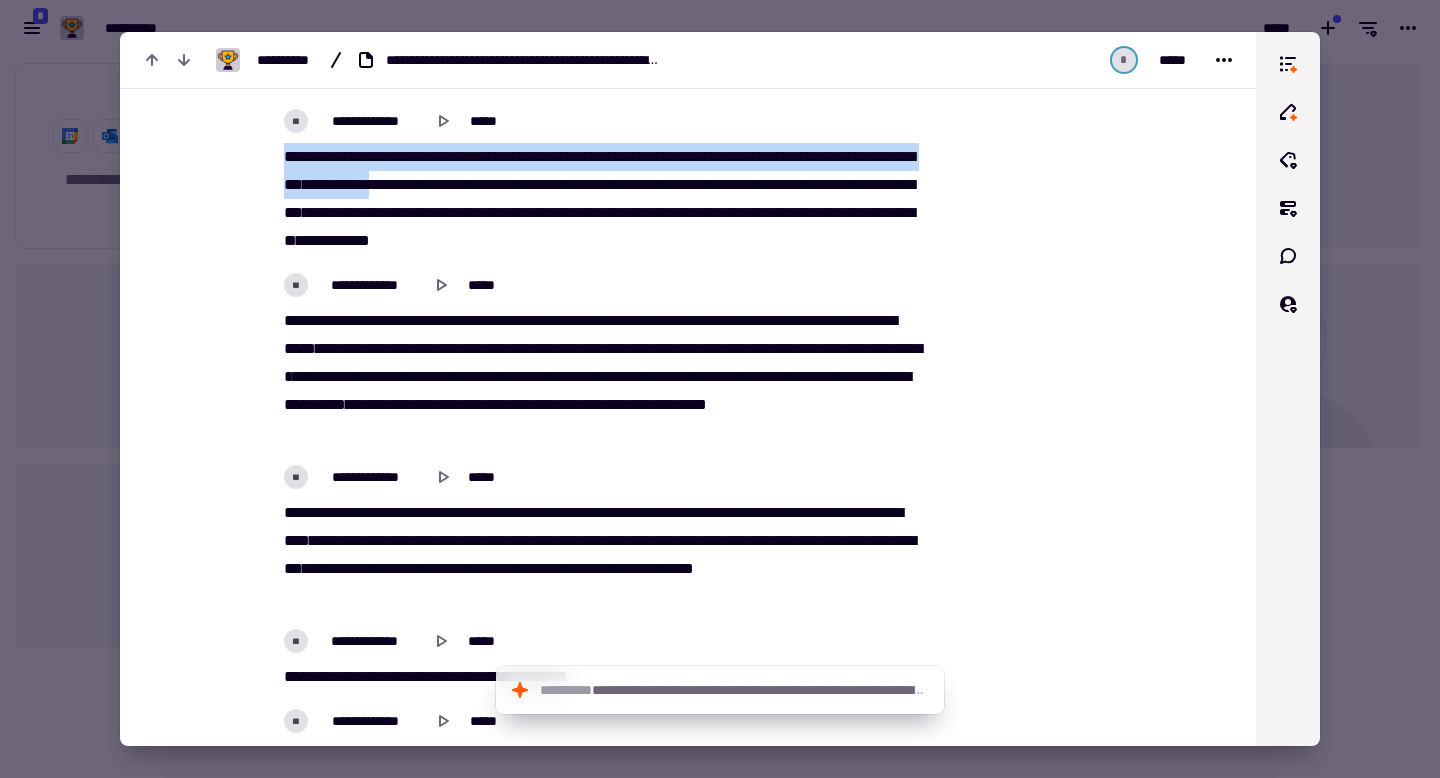 drag, startPoint x: 282, startPoint y: 157, endPoint x: 475, endPoint y: 191, distance: 195.97194 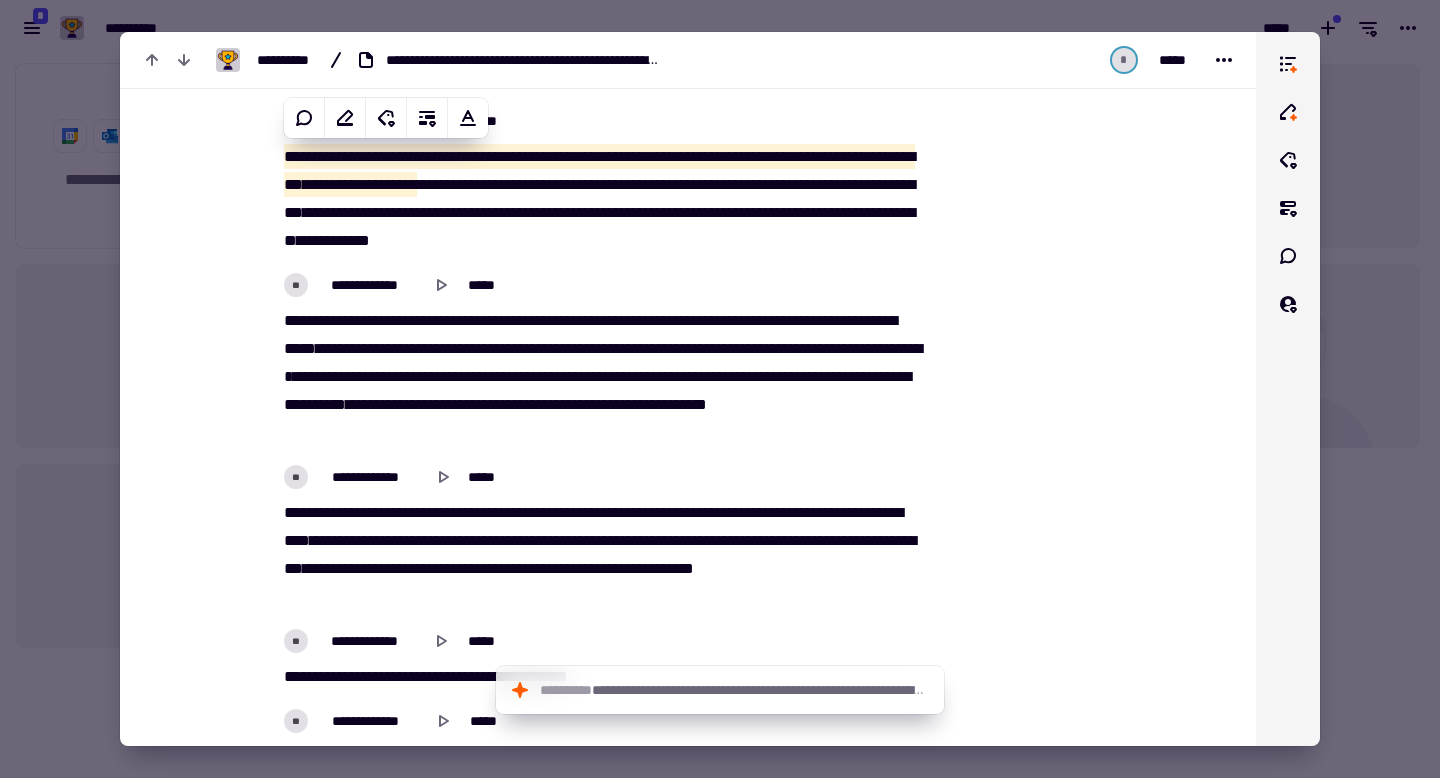 click on "This is a sample text with no PII." at bounding box center (600, 359) 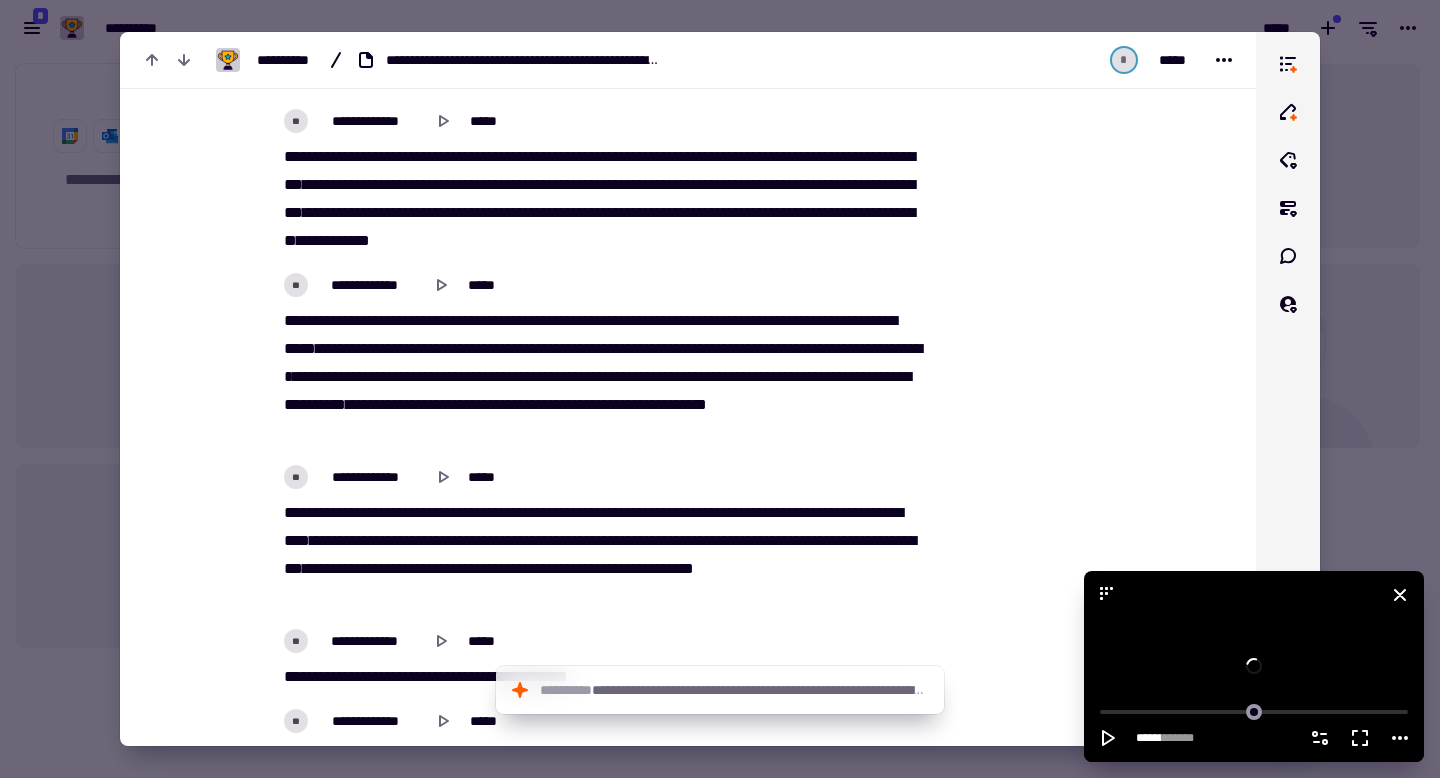 click 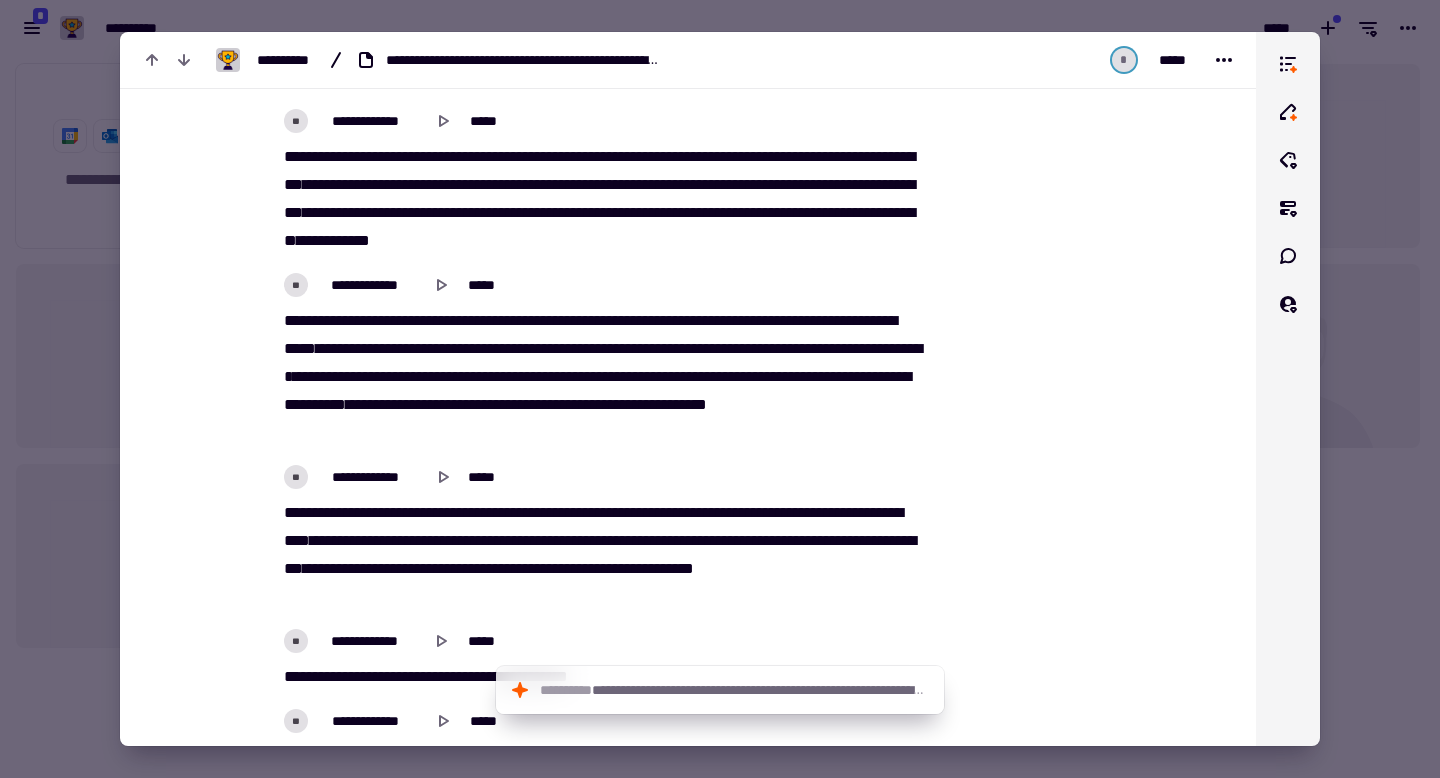 type on "*******" 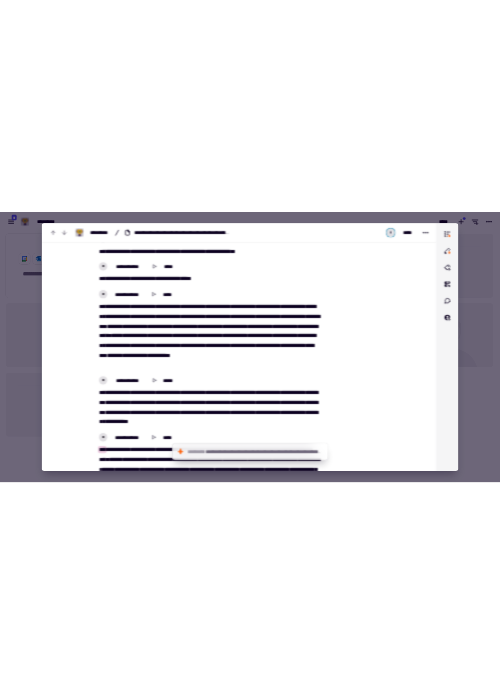 scroll, scrollTop: 14998, scrollLeft: 0, axis: vertical 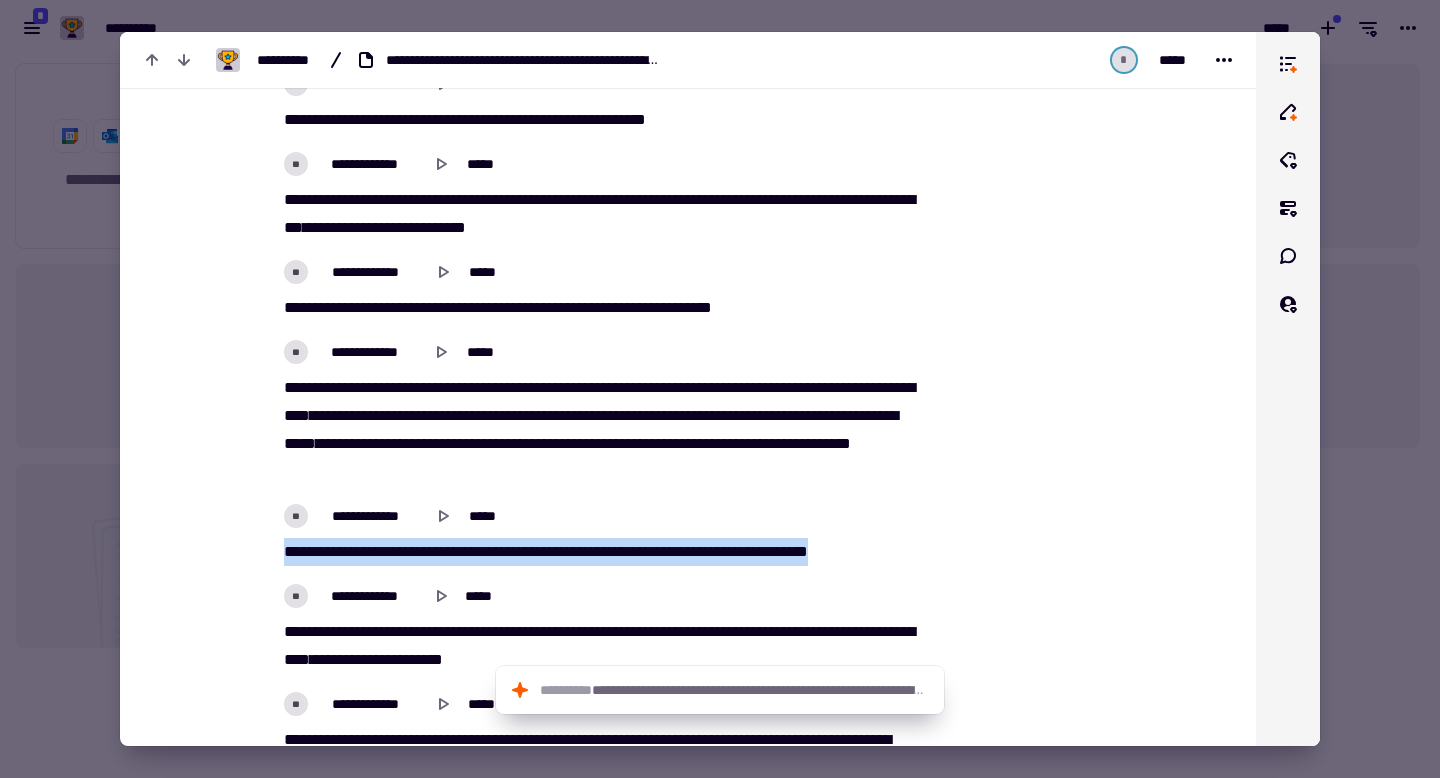 drag, startPoint x: 282, startPoint y: 556, endPoint x: 900, endPoint y: 561, distance: 618.0202 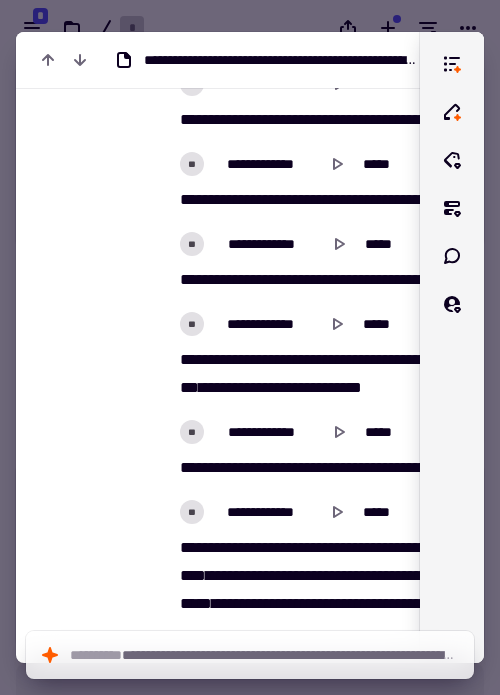 scroll, scrollTop: 639, scrollLeft: 500, axis: both 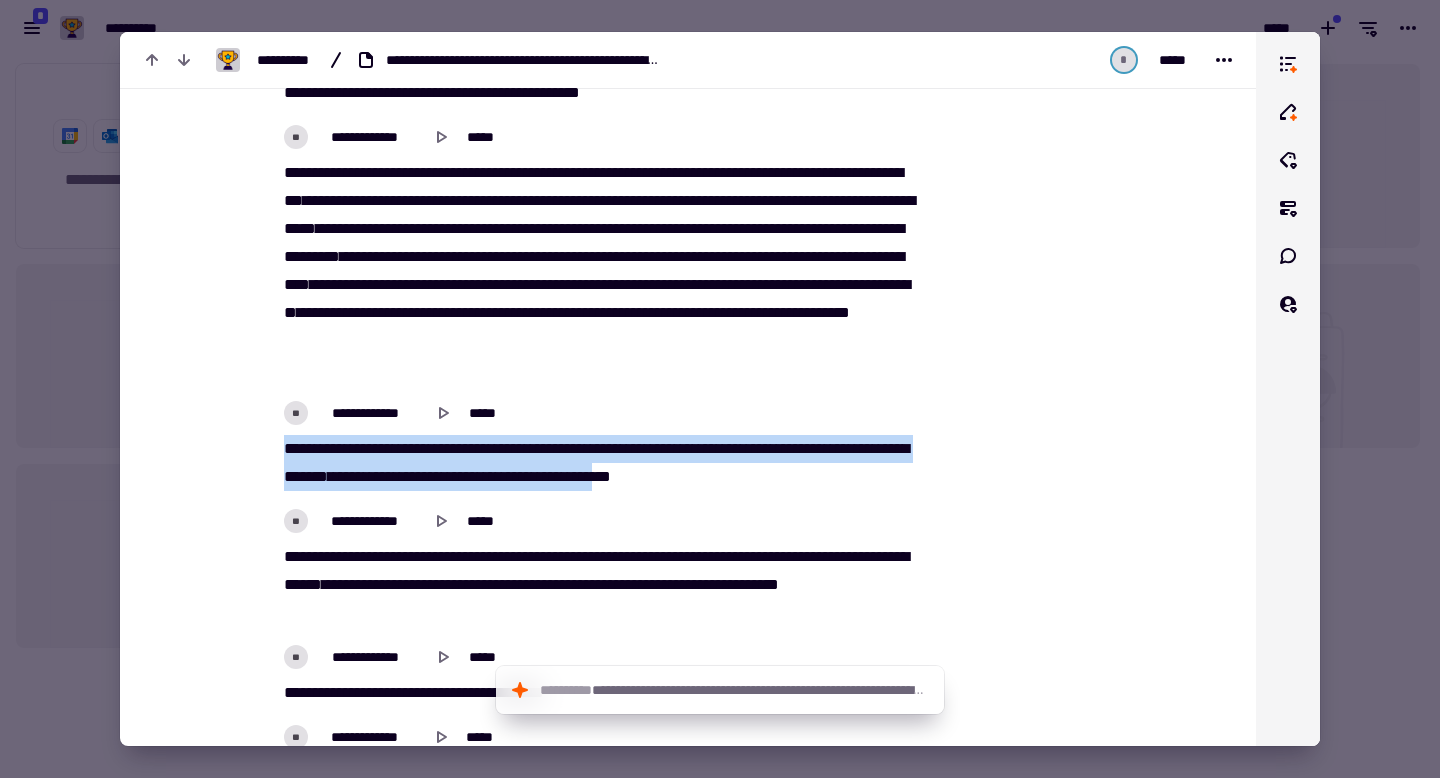 drag, startPoint x: 281, startPoint y: 448, endPoint x: 832, endPoint y: 482, distance: 552.04803 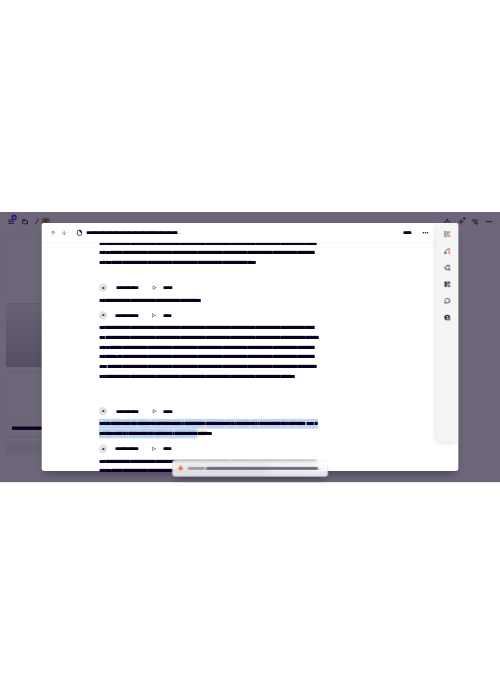 scroll, scrollTop: 639, scrollLeft: 500, axis: both 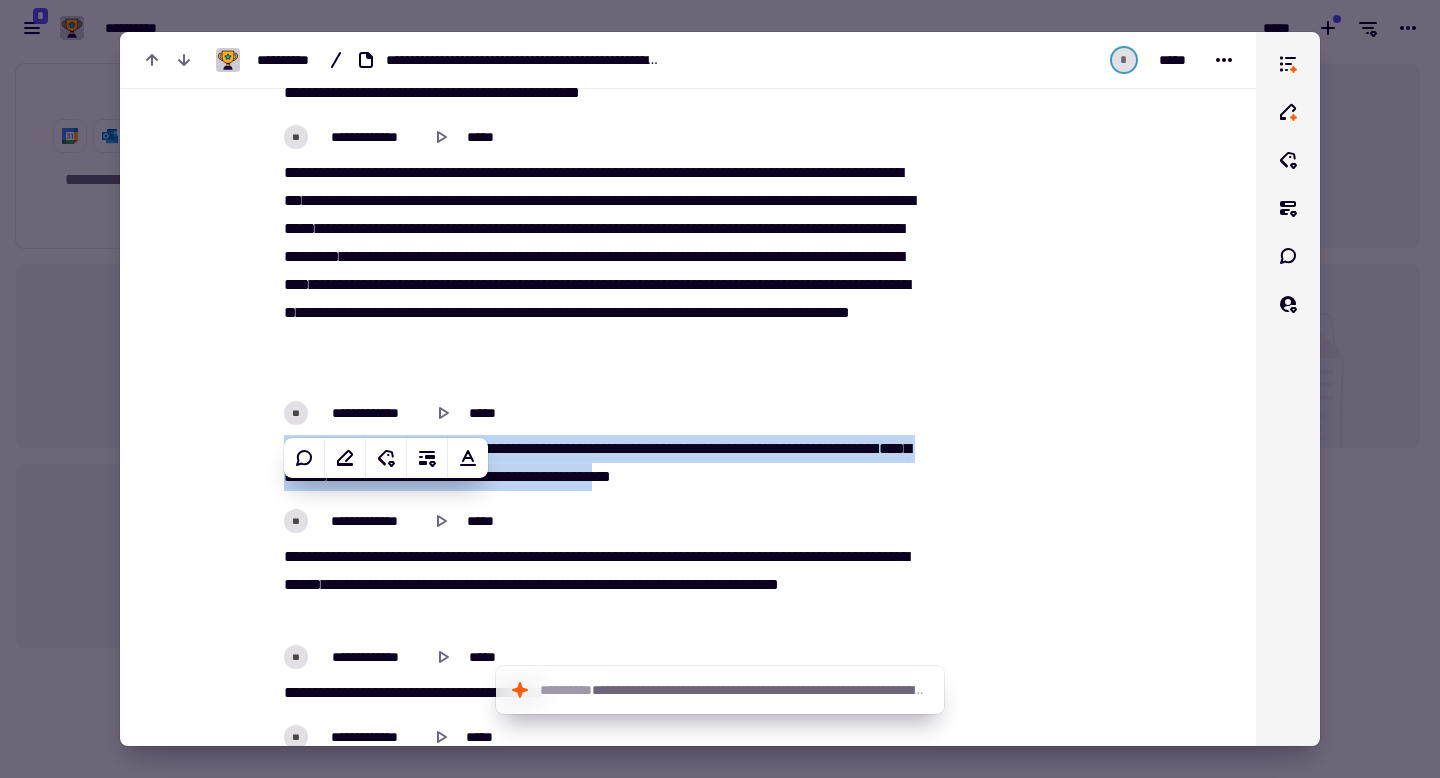 click at bounding box center [565, 476] 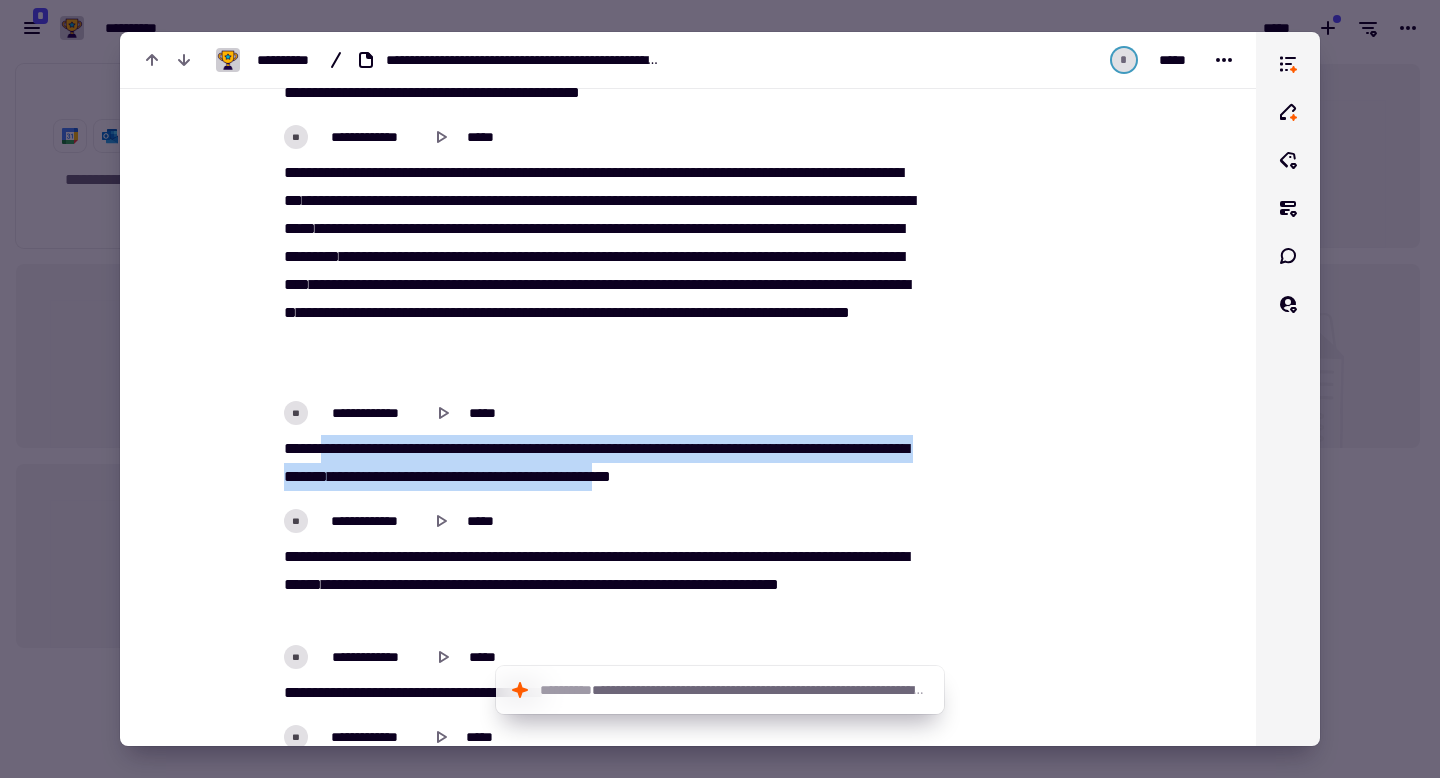 drag, startPoint x: 831, startPoint y: 477, endPoint x: 330, endPoint y: 451, distance: 501.6742 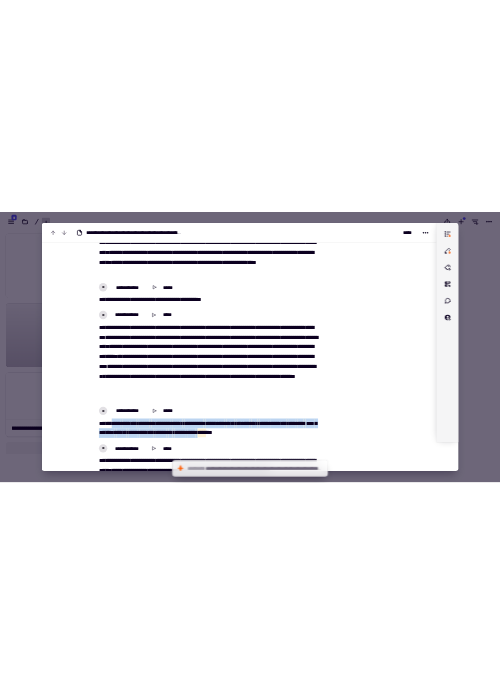 scroll, scrollTop: 639, scrollLeft: 500, axis: both 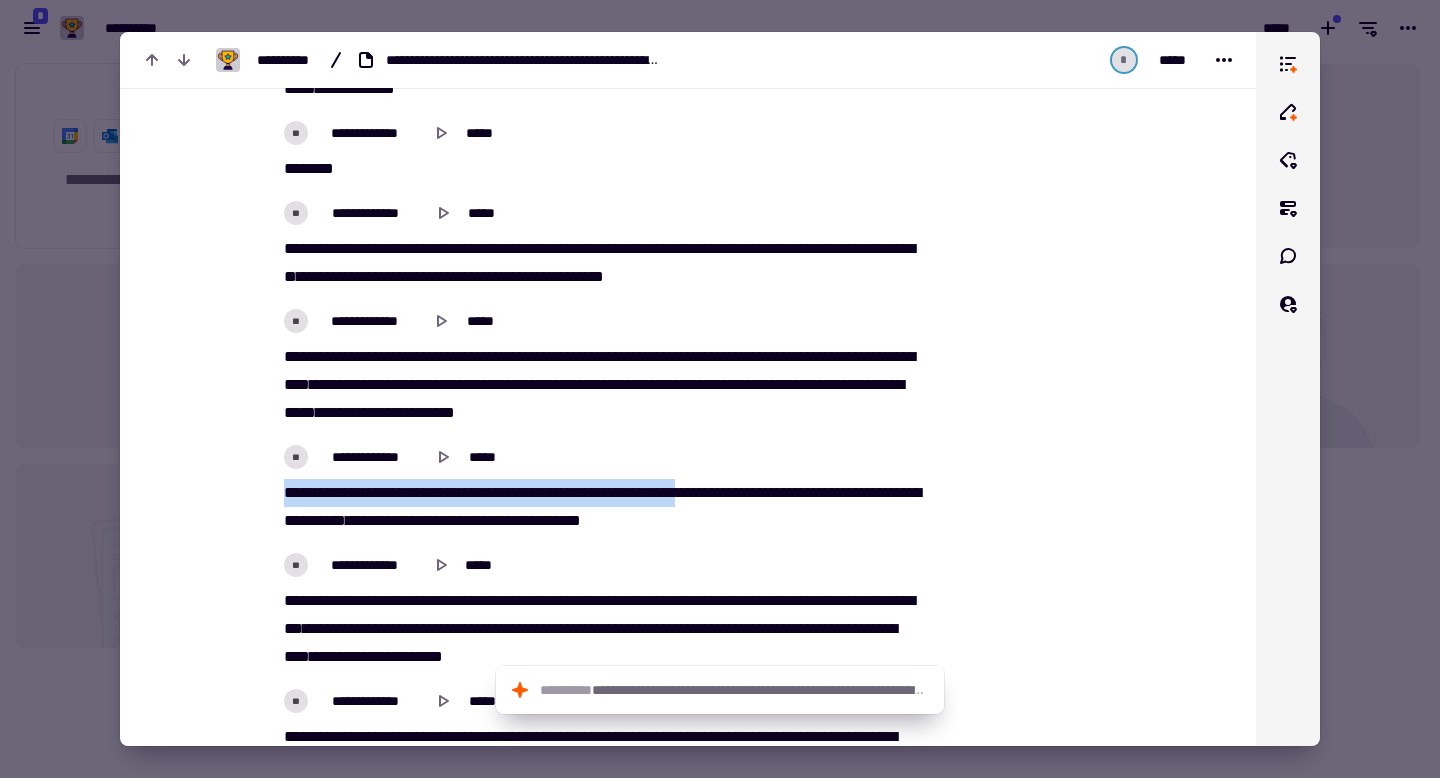 drag, startPoint x: 283, startPoint y: 489, endPoint x: 780, endPoint y: 489, distance: 497 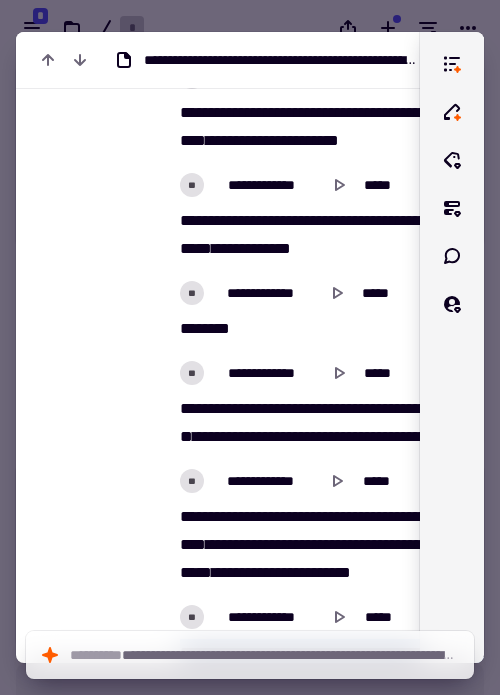 scroll, scrollTop: 639, scrollLeft: 500, axis: both 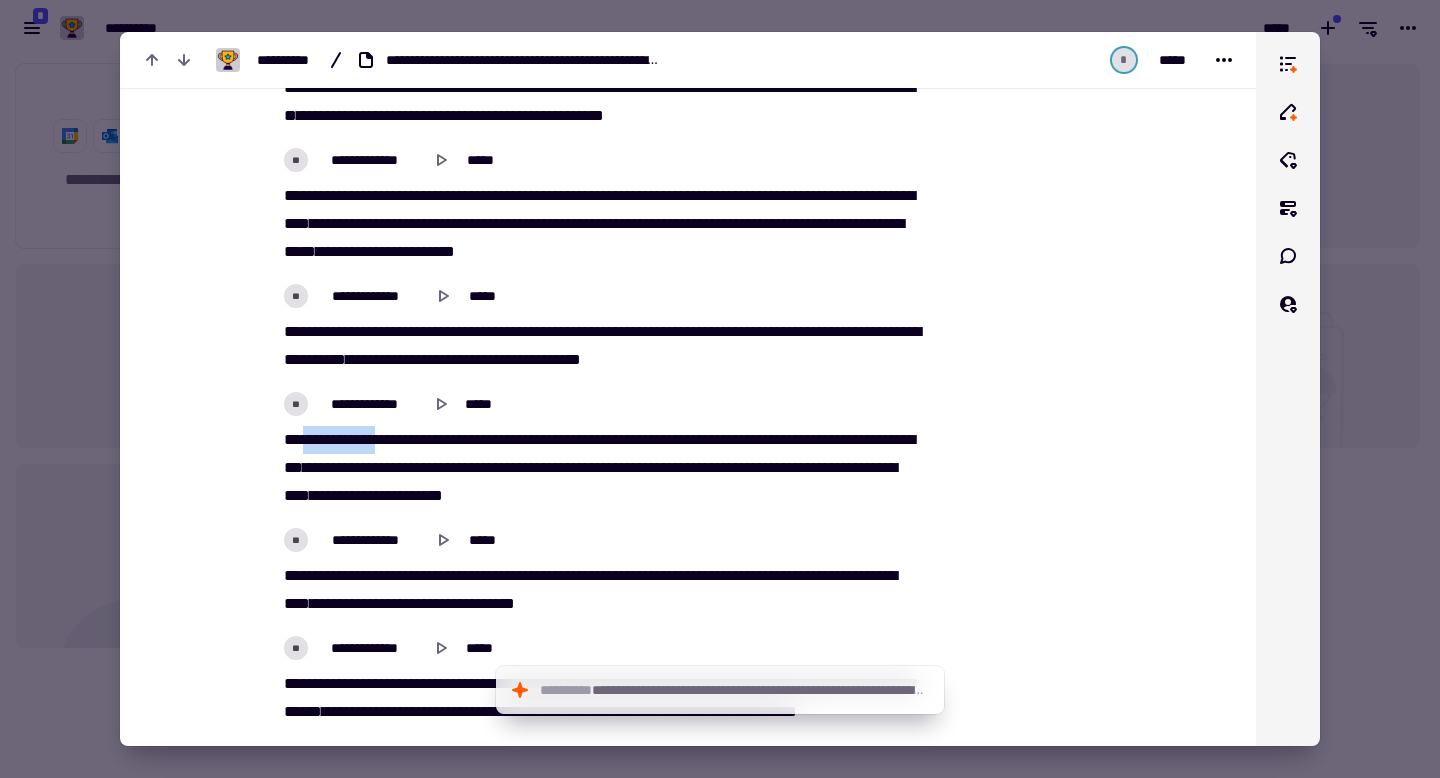 drag, startPoint x: 311, startPoint y: 440, endPoint x: 394, endPoint y: 440, distance: 83 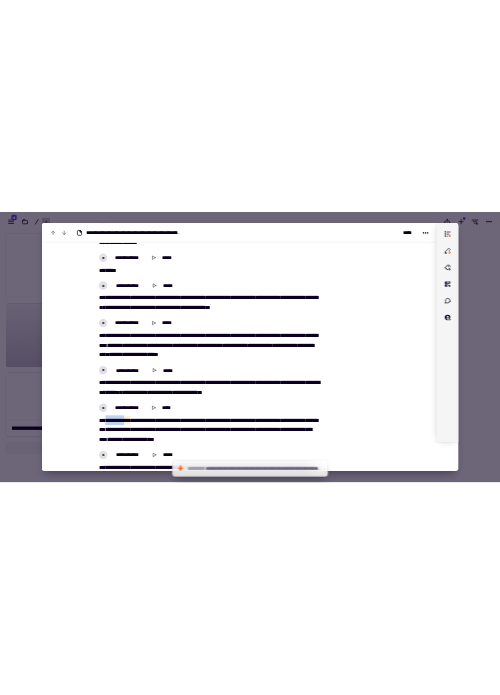 scroll, scrollTop: 639, scrollLeft: 500, axis: both 